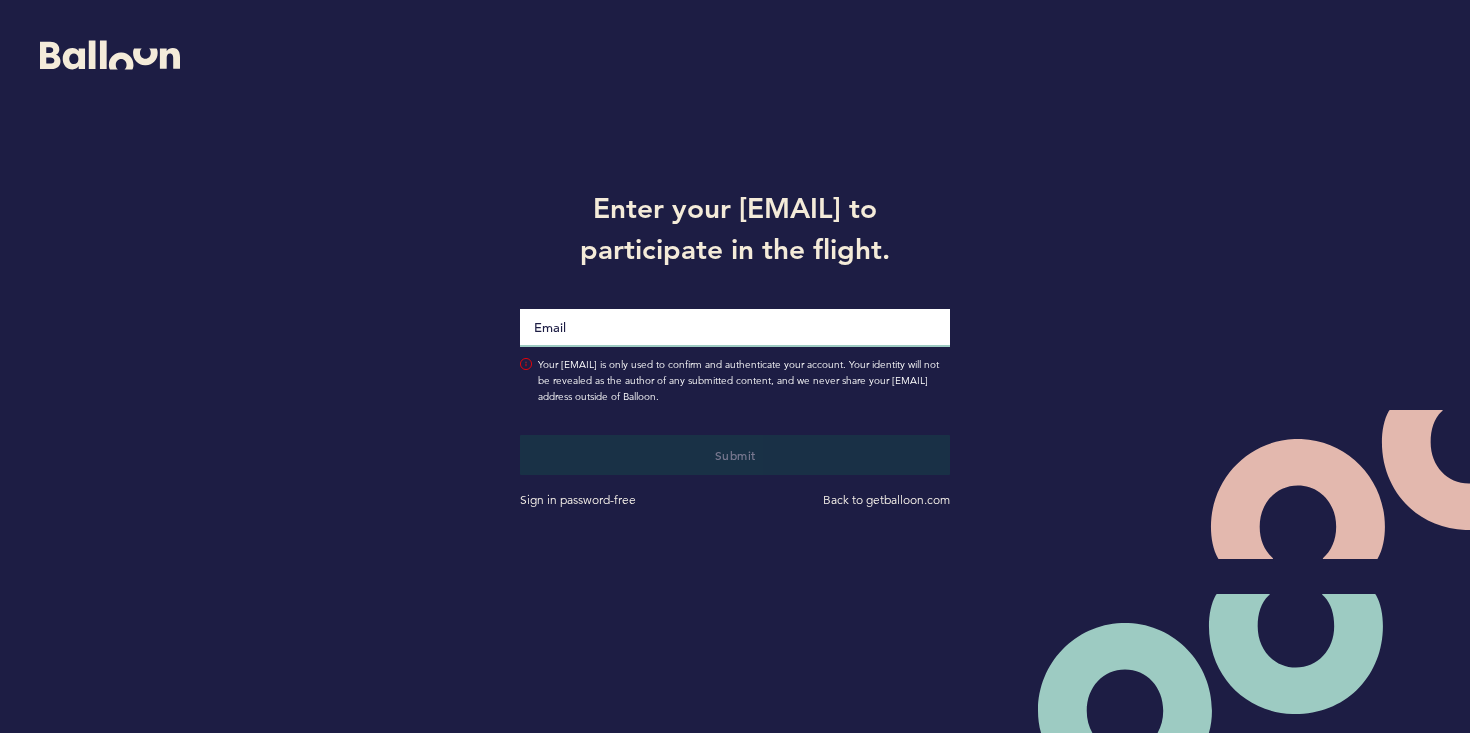 scroll, scrollTop: 0, scrollLeft: 0, axis: both 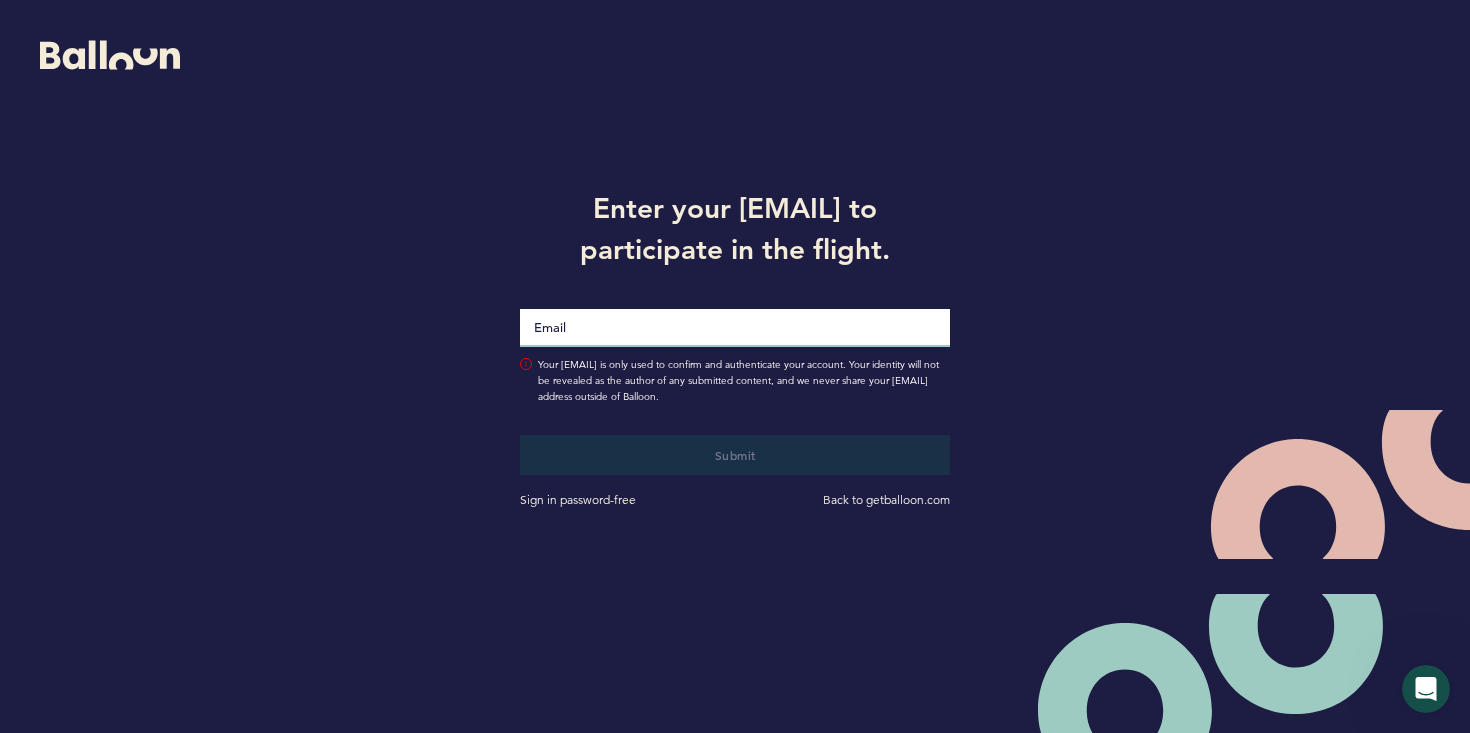 click at bounding box center (735, 328) 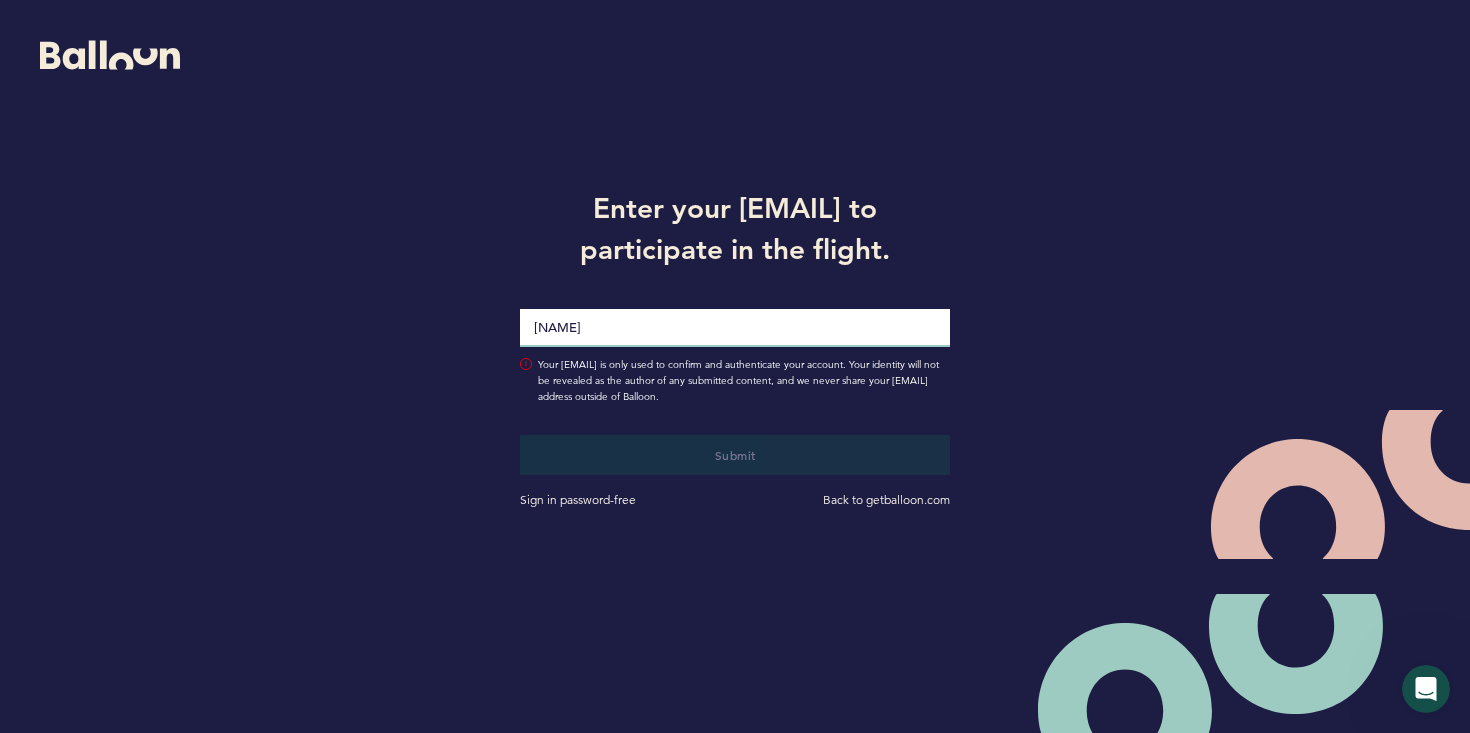type on "[EMAIL]" 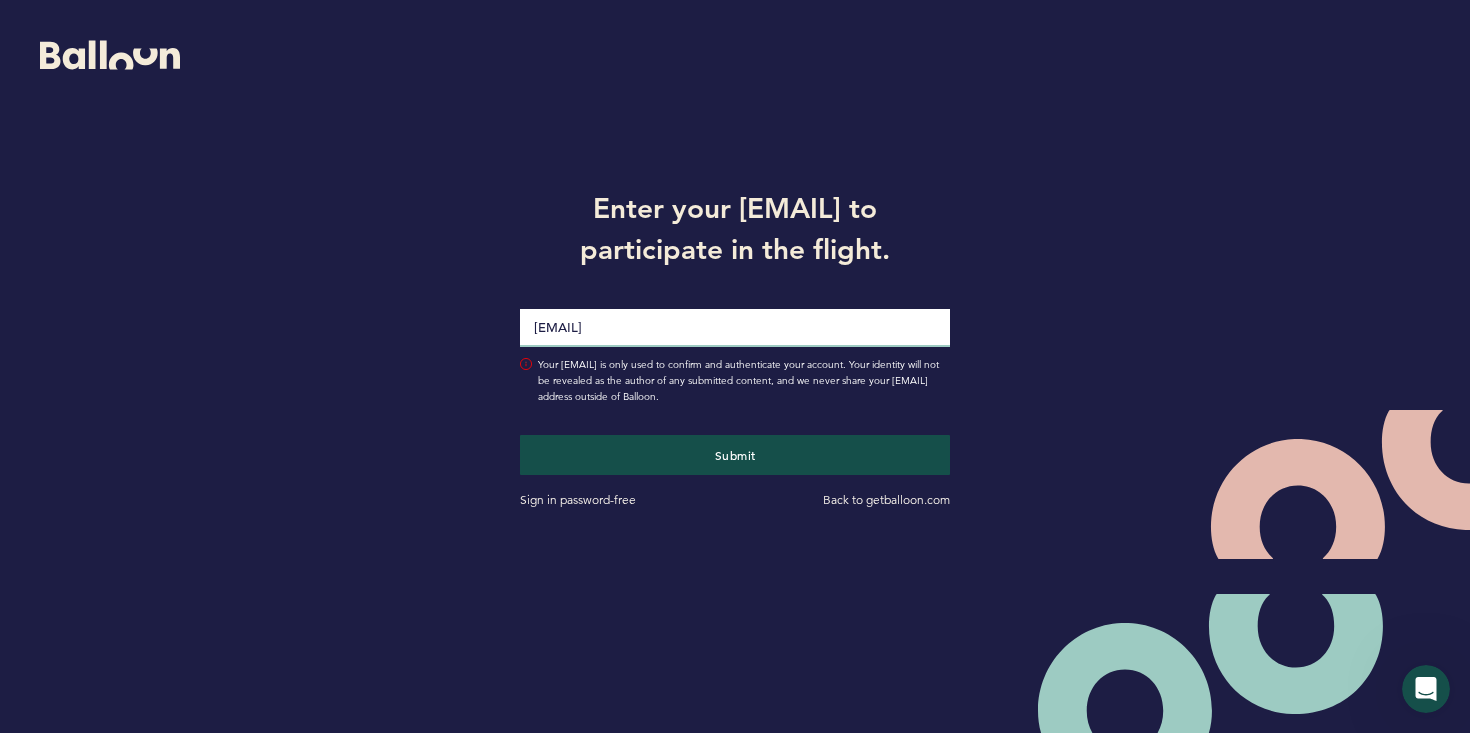 click on "Submit" at bounding box center (735, 455) 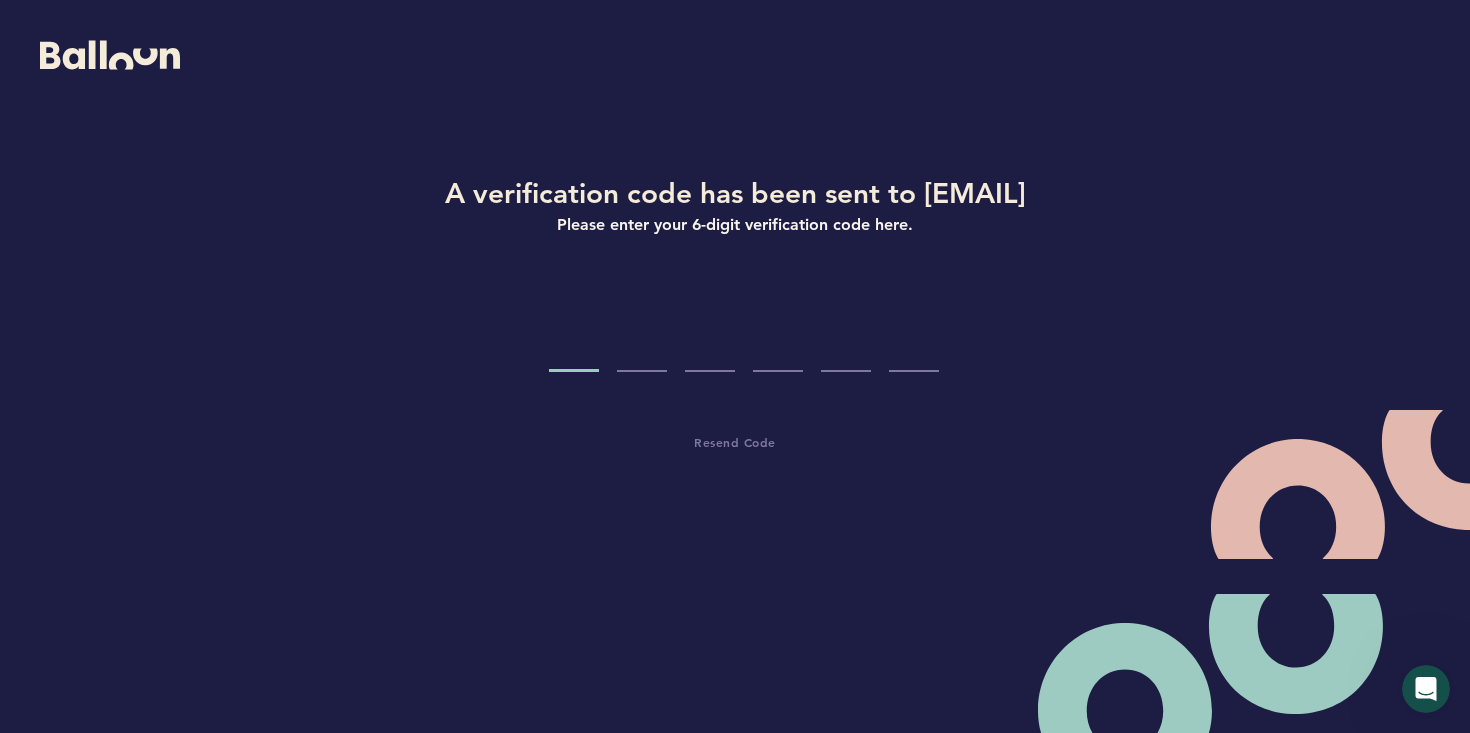 type on "9" 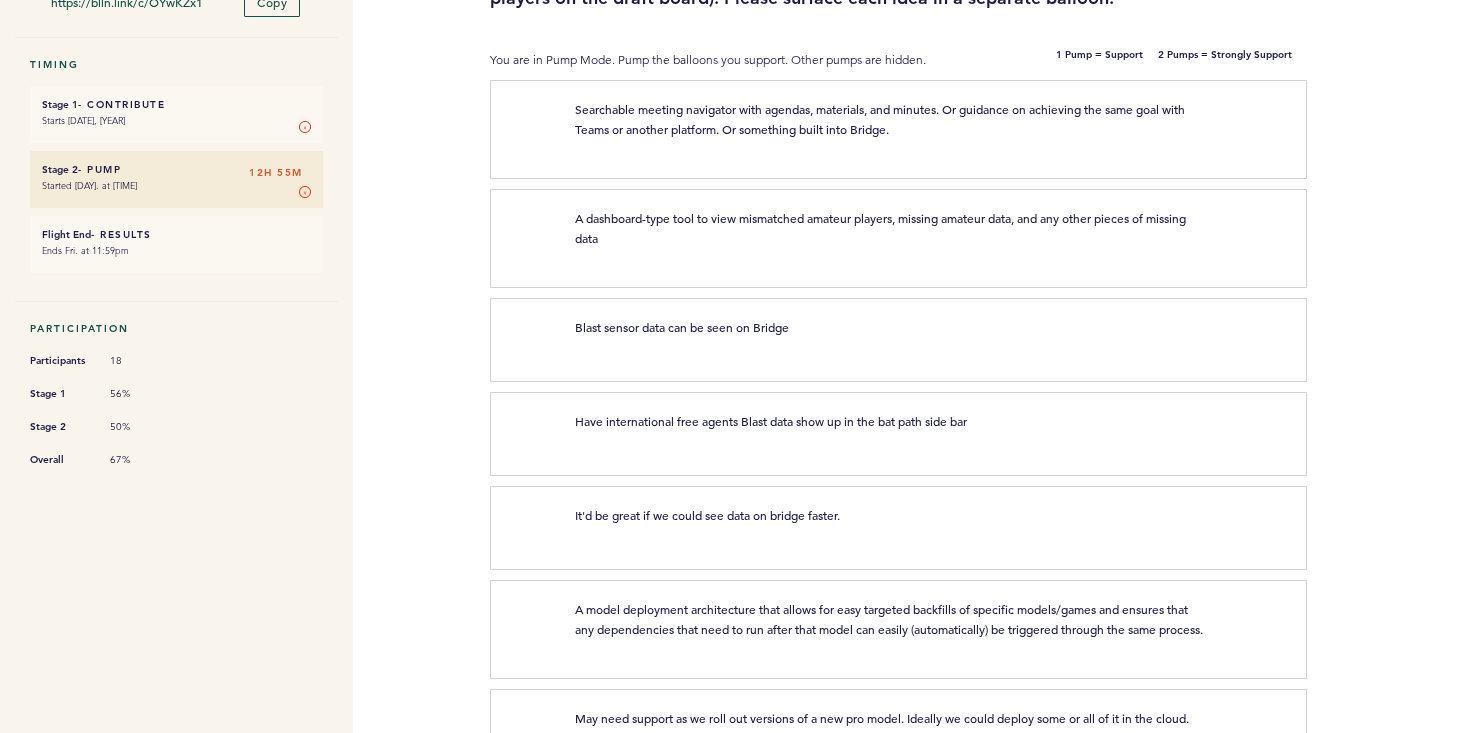 scroll, scrollTop: 272, scrollLeft: 0, axis: vertical 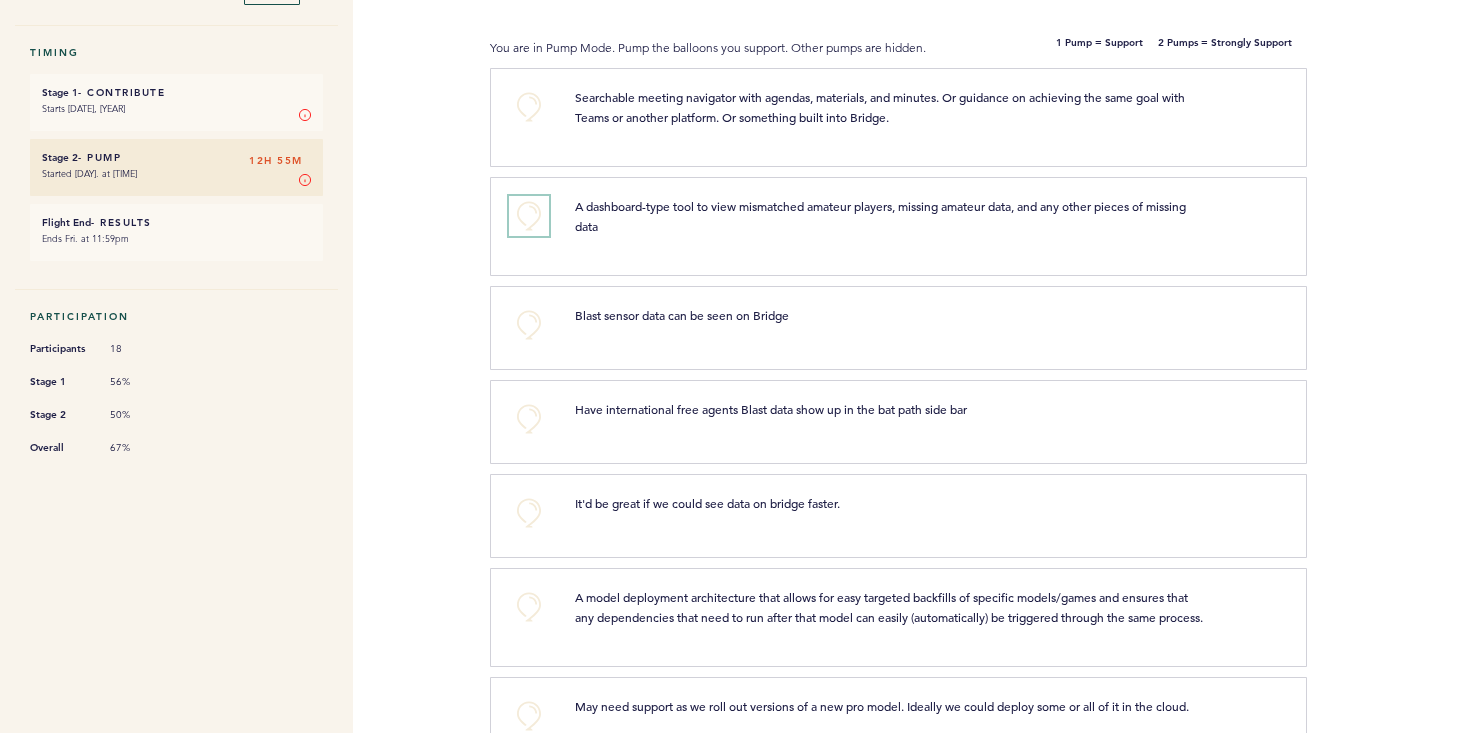 click on "+0" at bounding box center (529, 216) 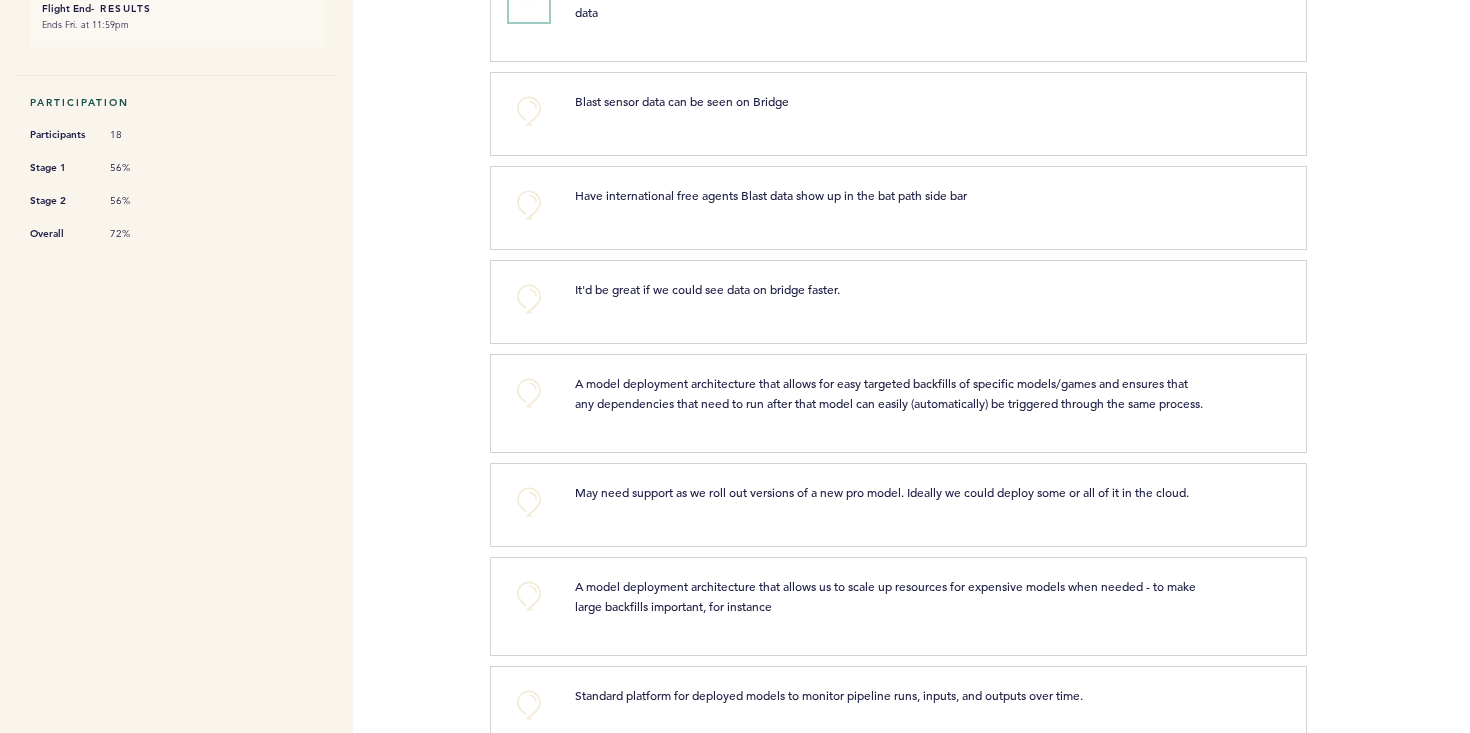 scroll, scrollTop: 488, scrollLeft: 0, axis: vertical 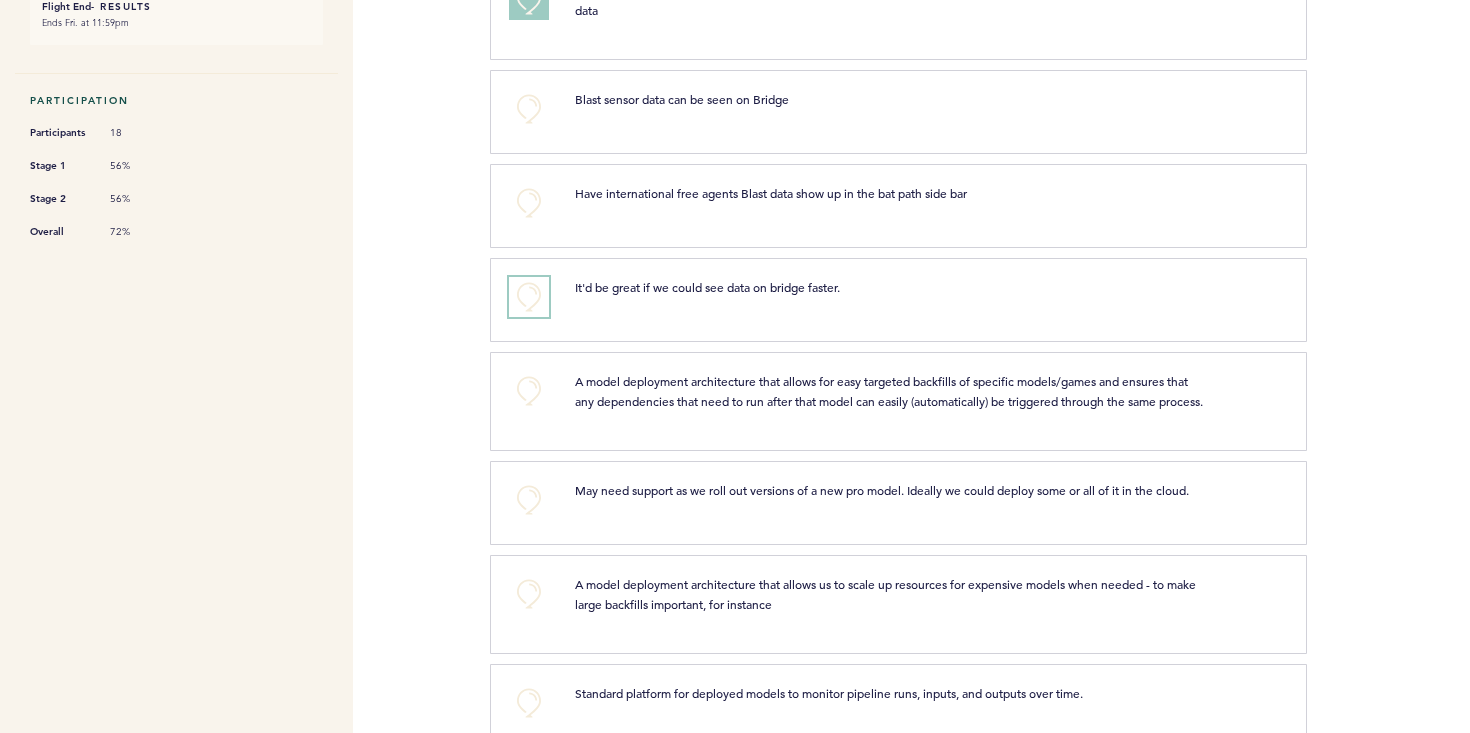 click on "+0" at bounding box center (529, 297) 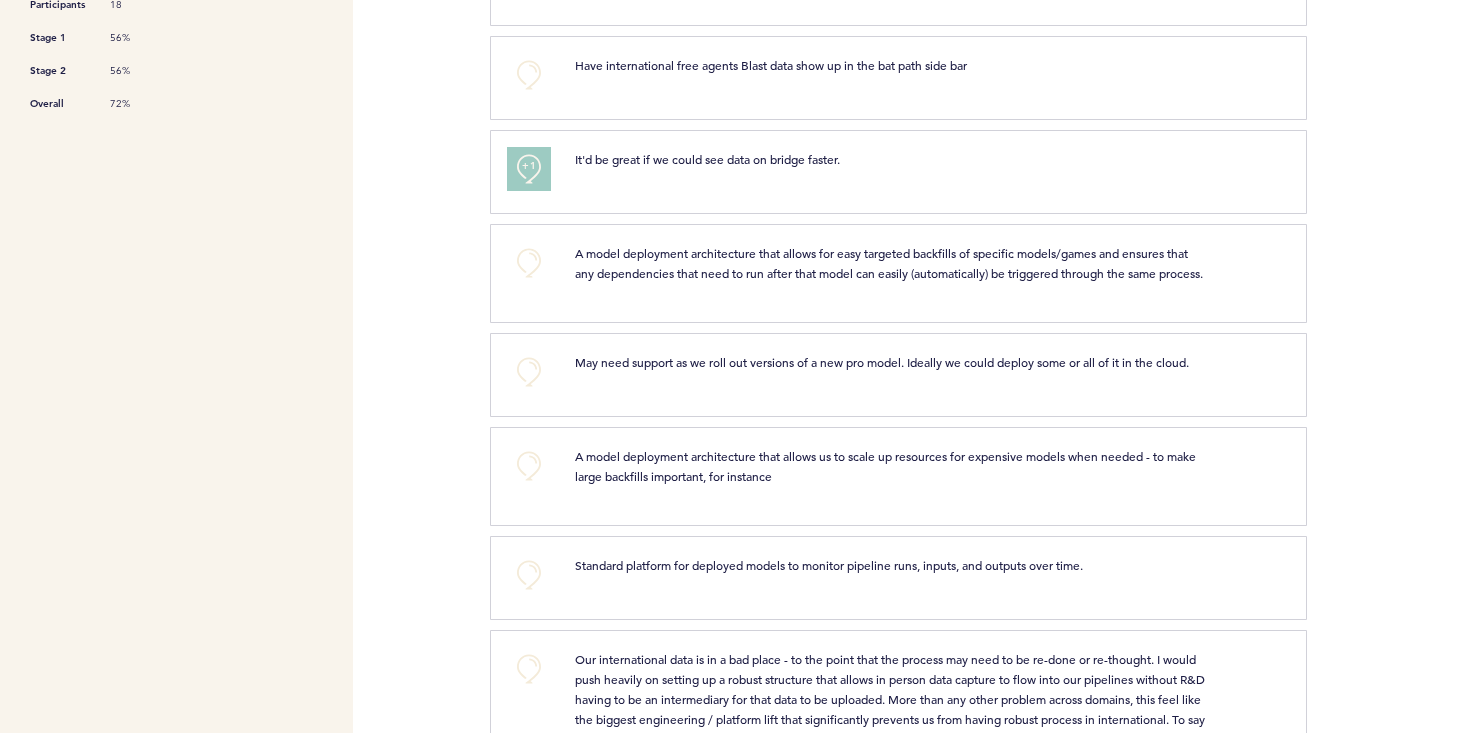scroll, scrollTop: 618, scrollLeft: 0, axis: vertical 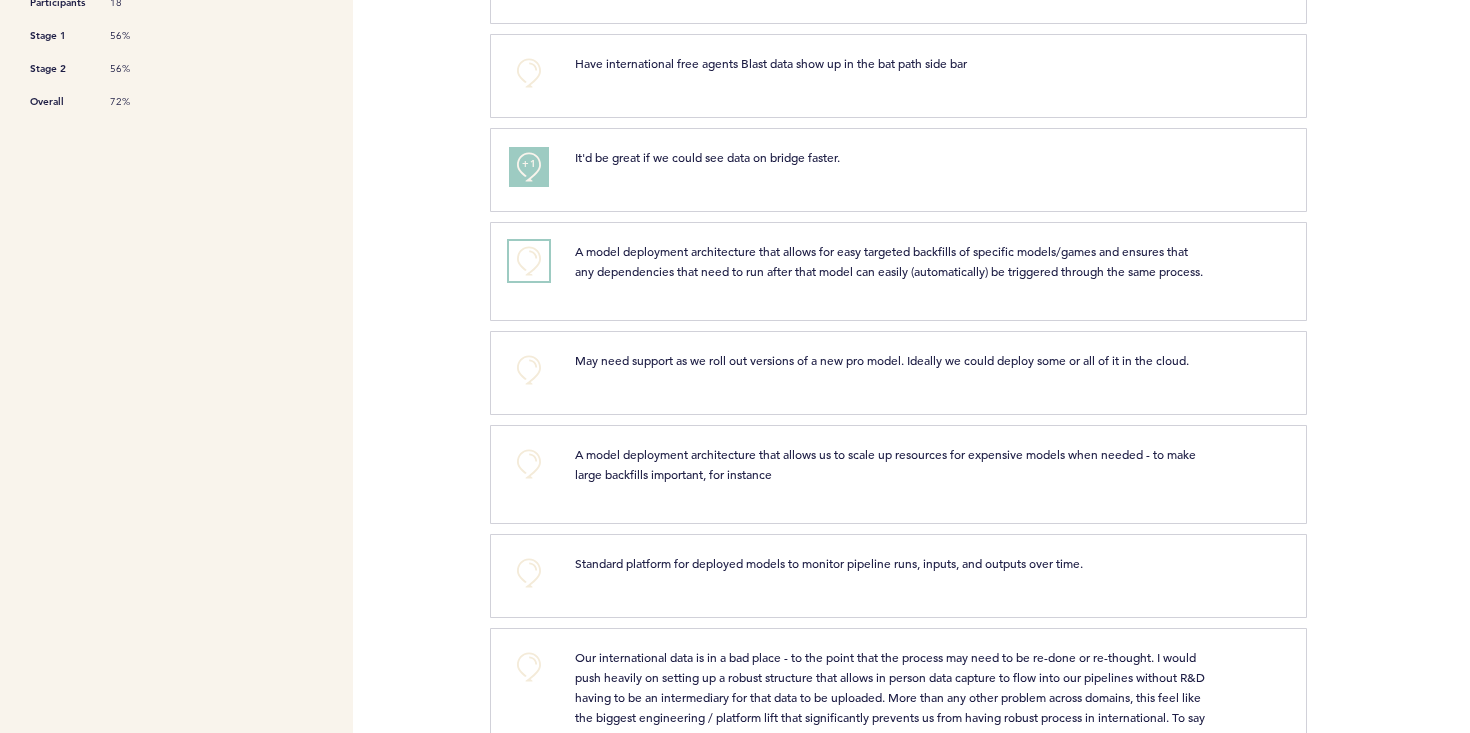 click on "+0" at bounding box center [529, 261] 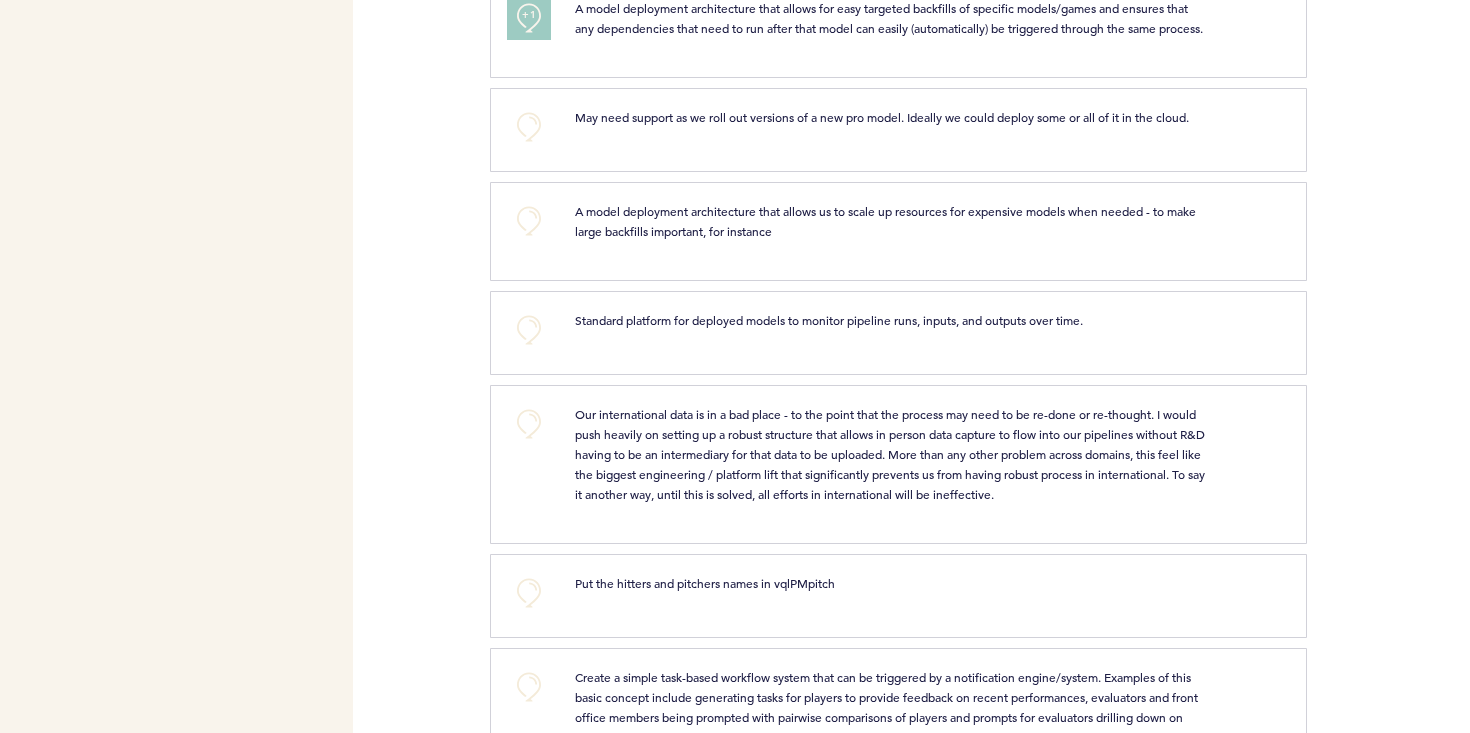 scroll, scrollTop: 863, scrollLeft: 0, axis: vertical 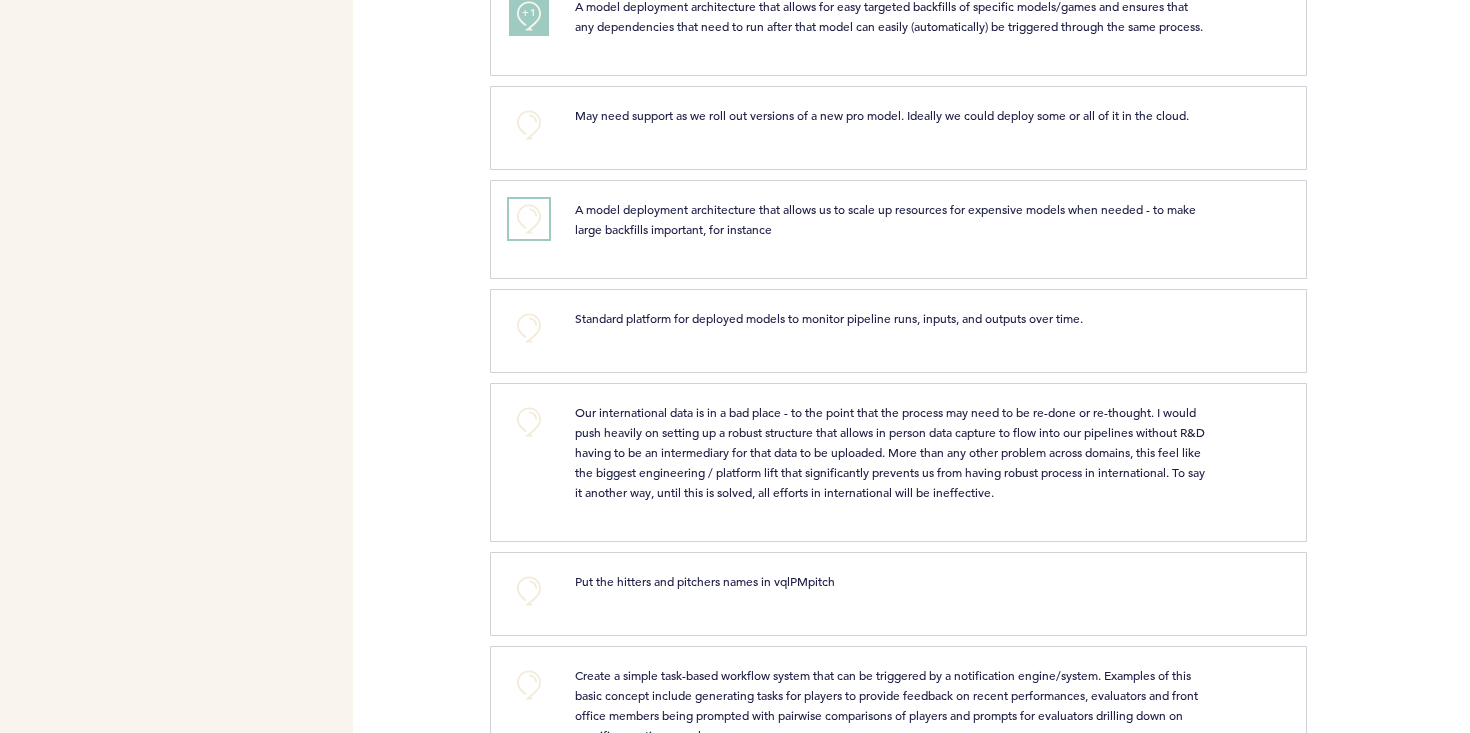 click on "+0" at bounding box center [529, 219] 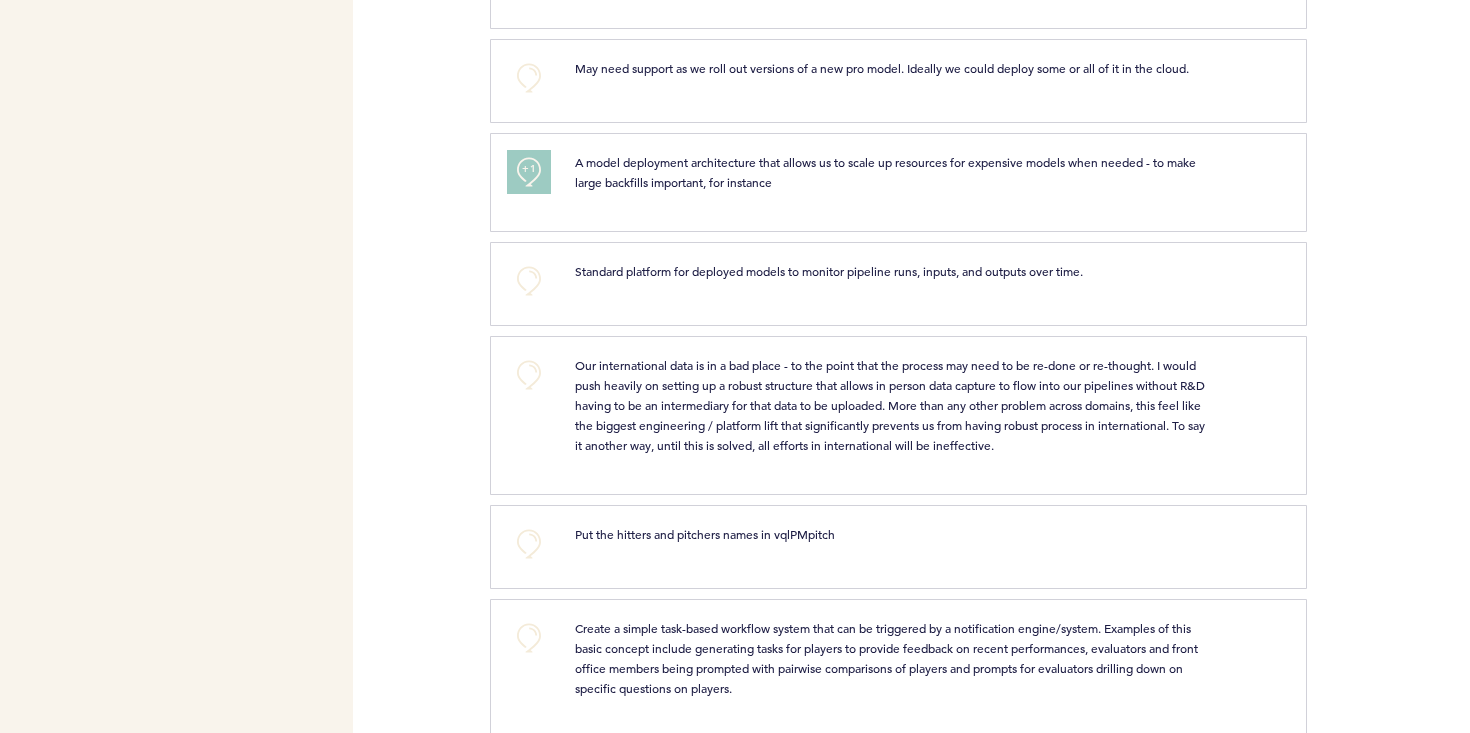 scroll, scrollTop: 911, scrollLeft: 0, axis: vertical 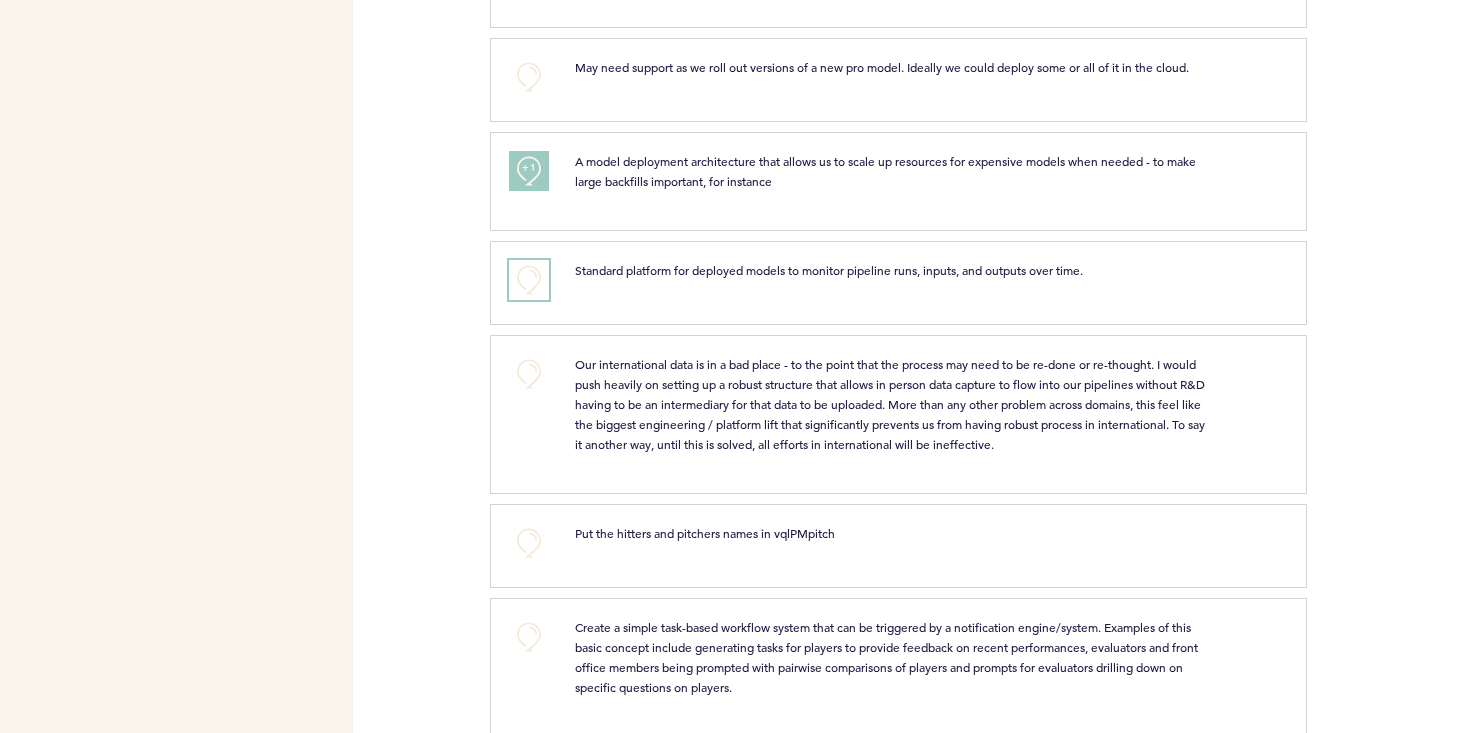 click on "+0" at bounding box center (529, 280) 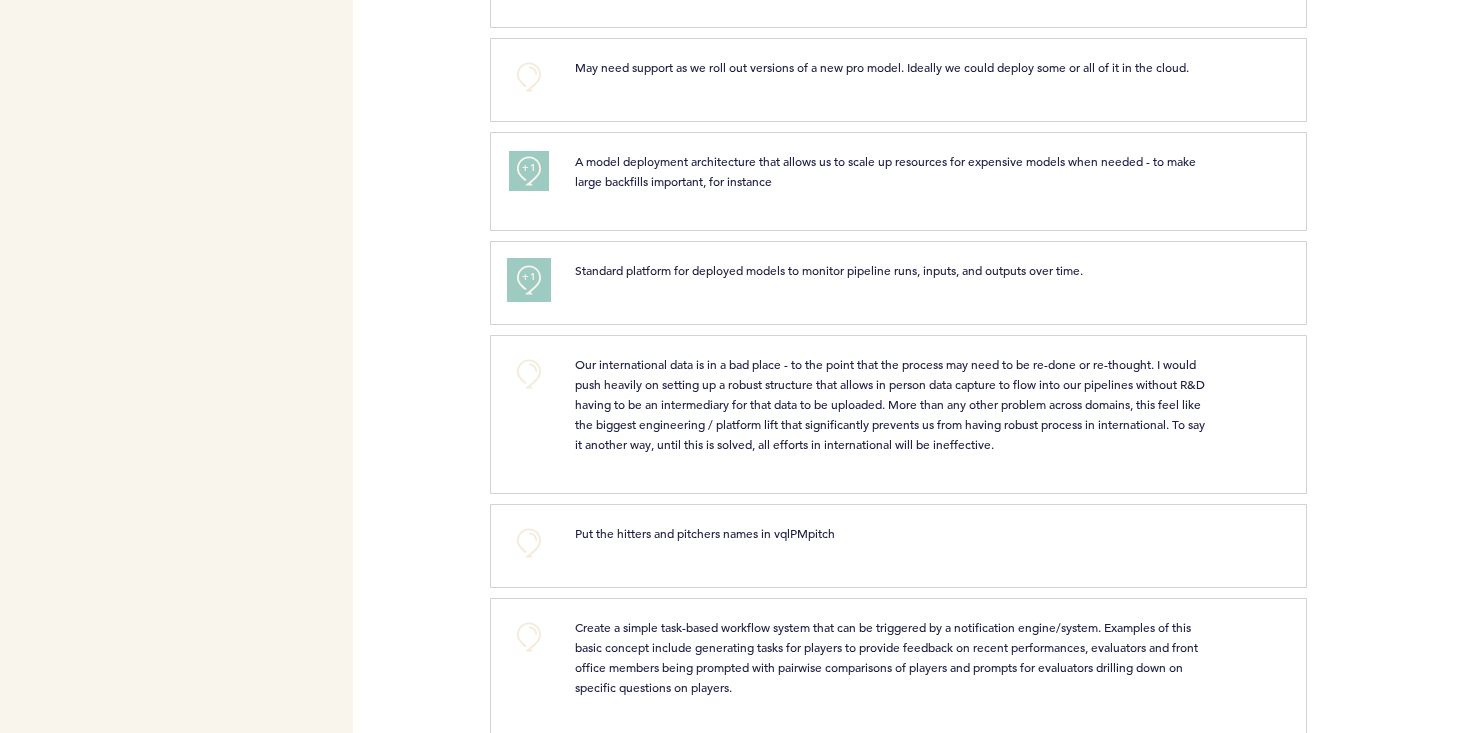 scroll, scrollTop: 971, scrollLeft: 0, axis: vertical 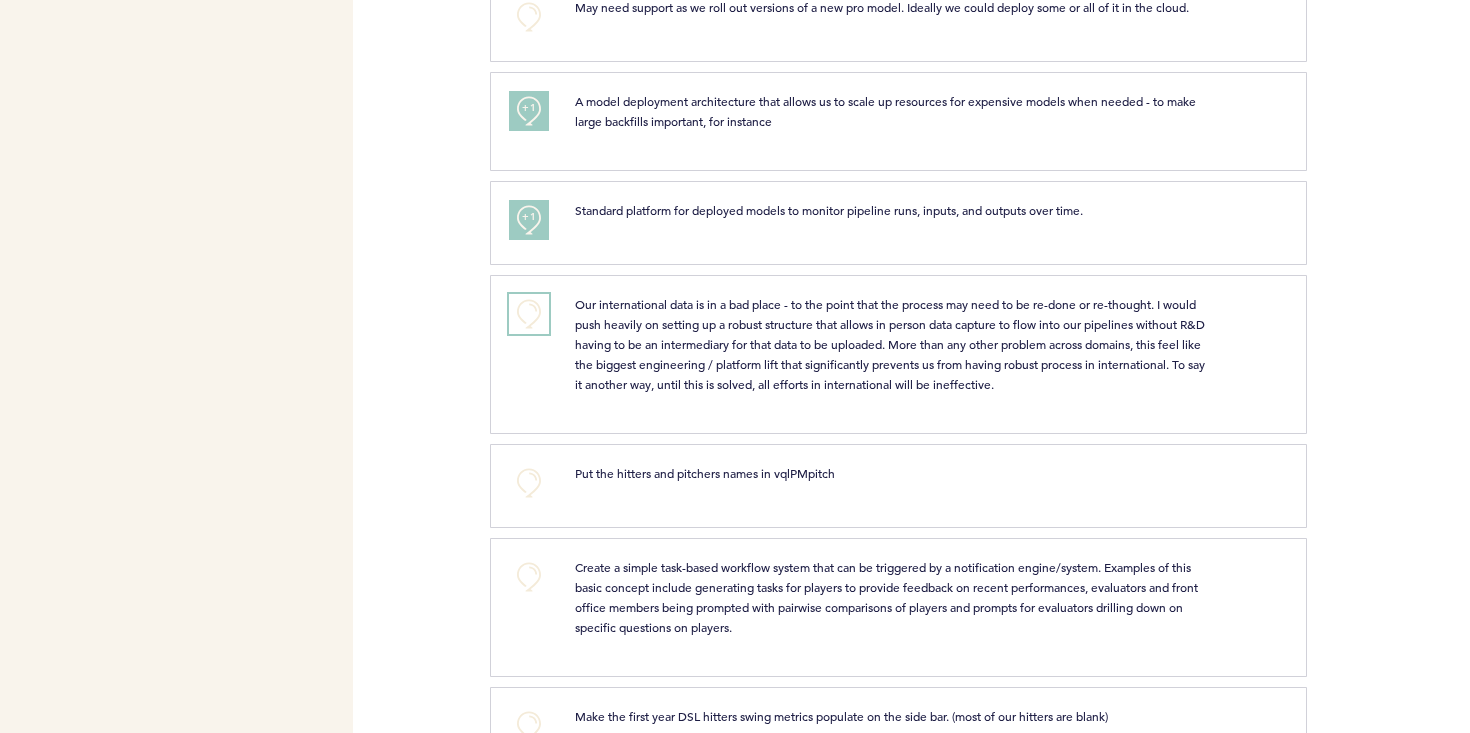 click on "+0" at bounding box center [529, 314] 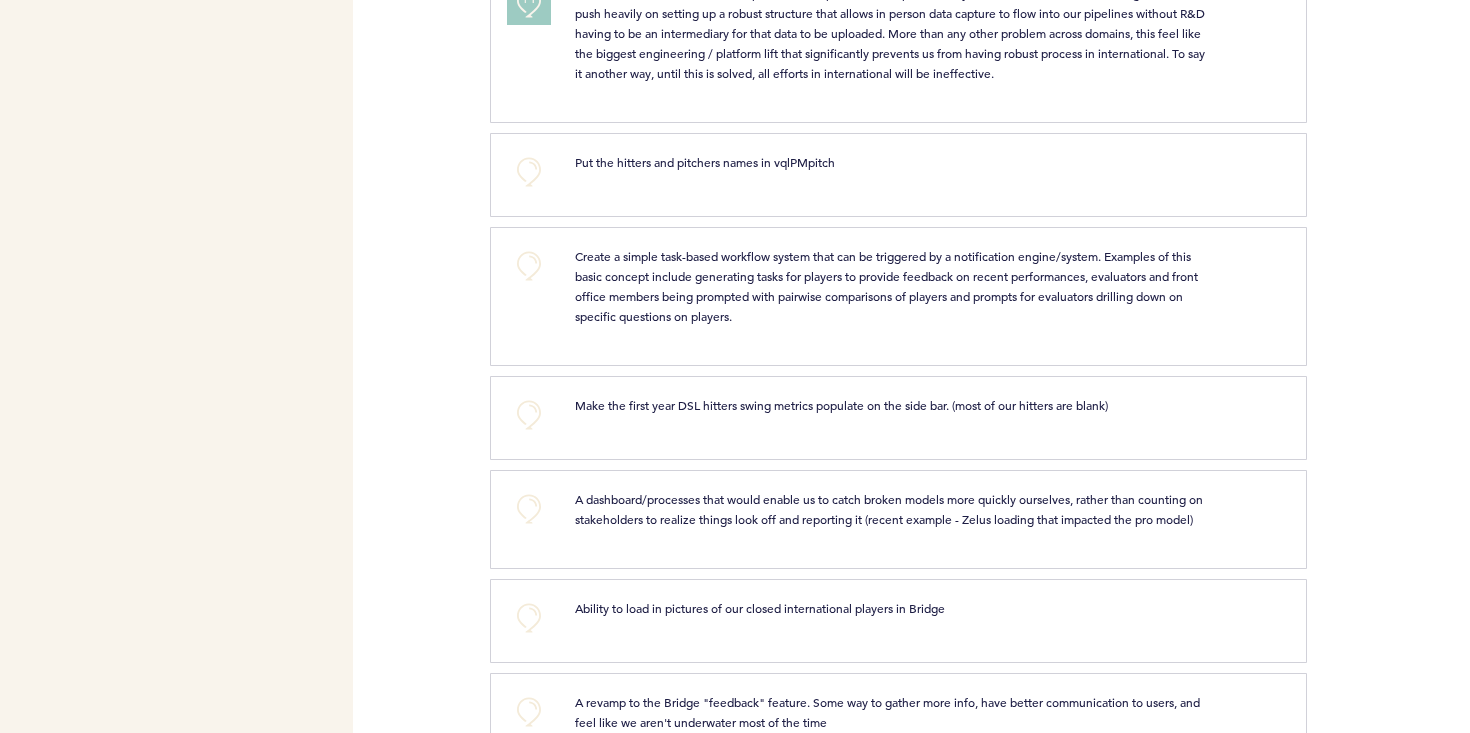 scroll, scrollTop: 1284, scrollLeft: 0, axis: vertical 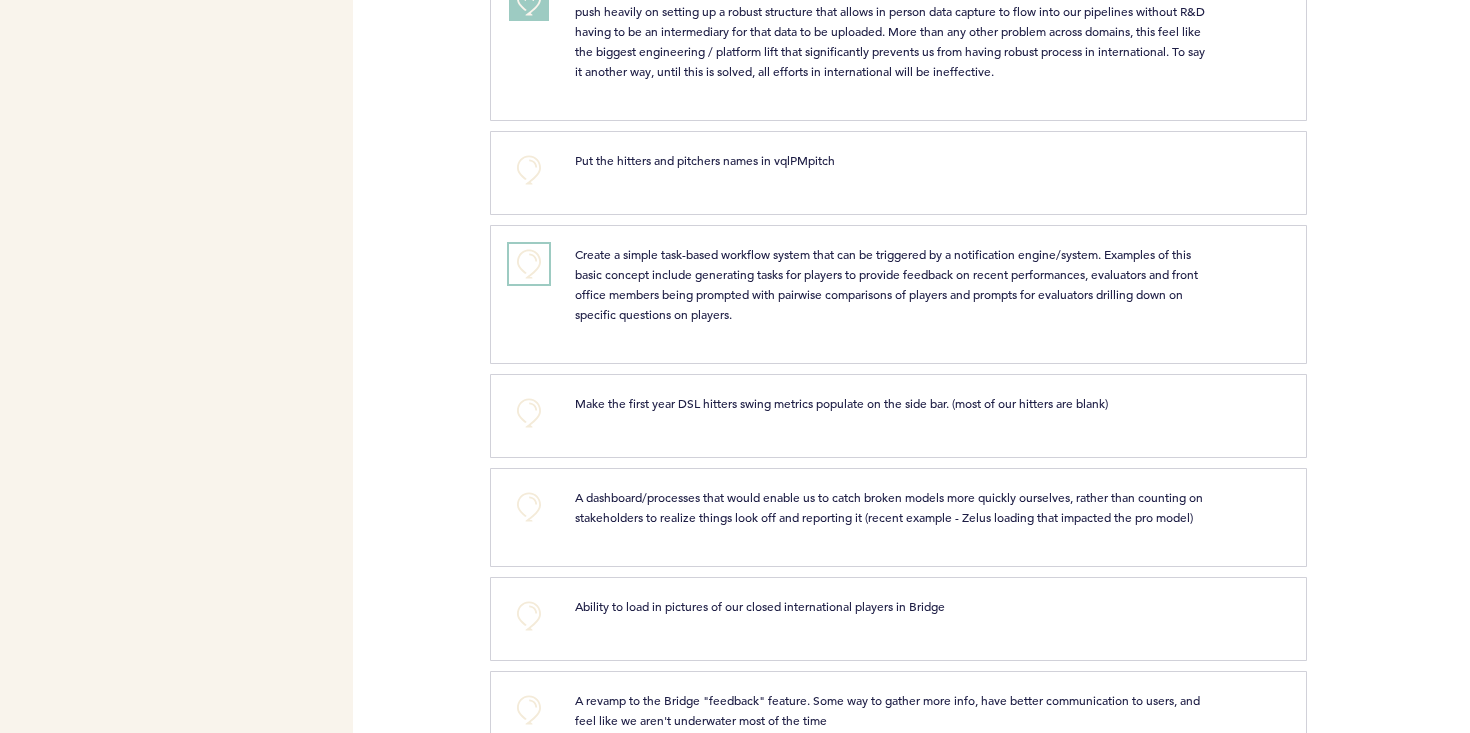 click on "+0" at bounding box center (529, 264) 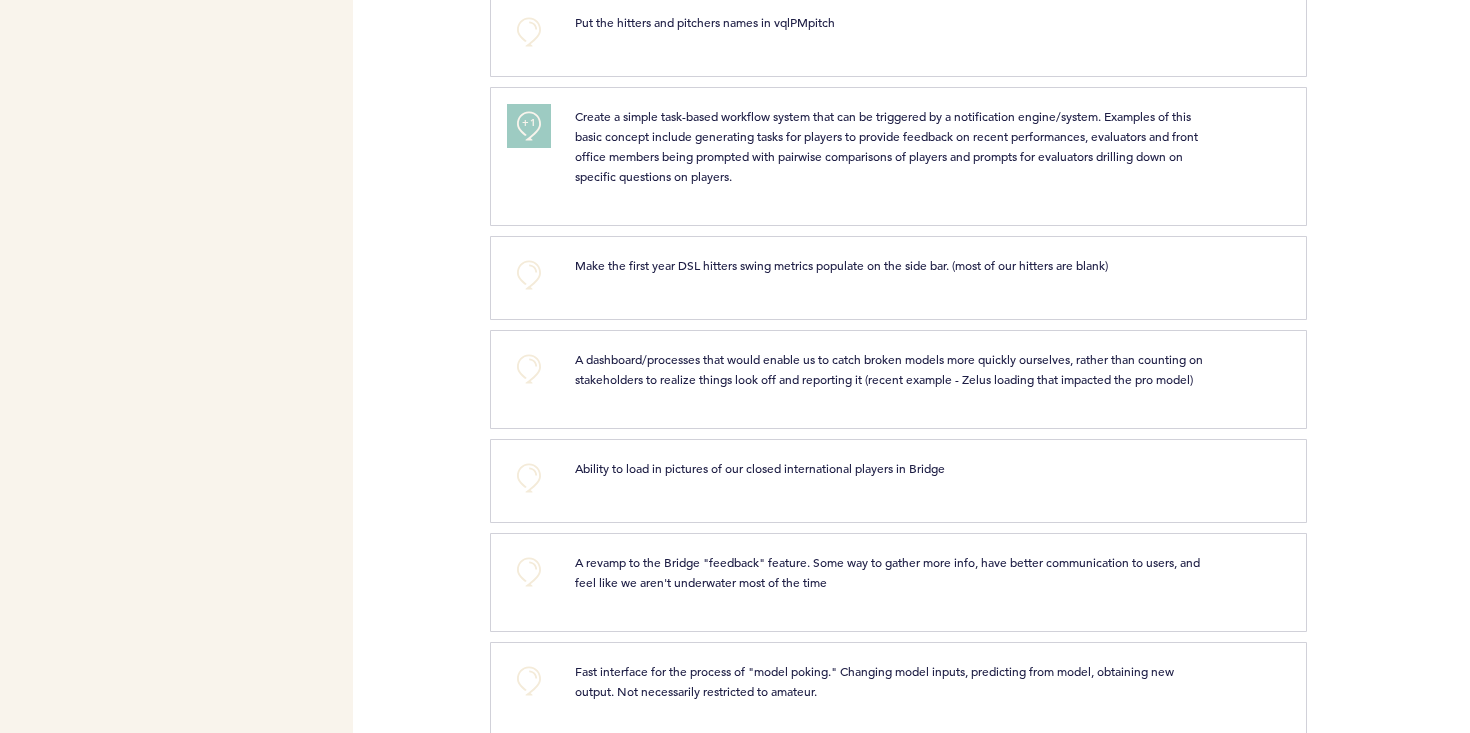 scroll, scrollTop: 1464, scrollLeft: 0, axis: vertical 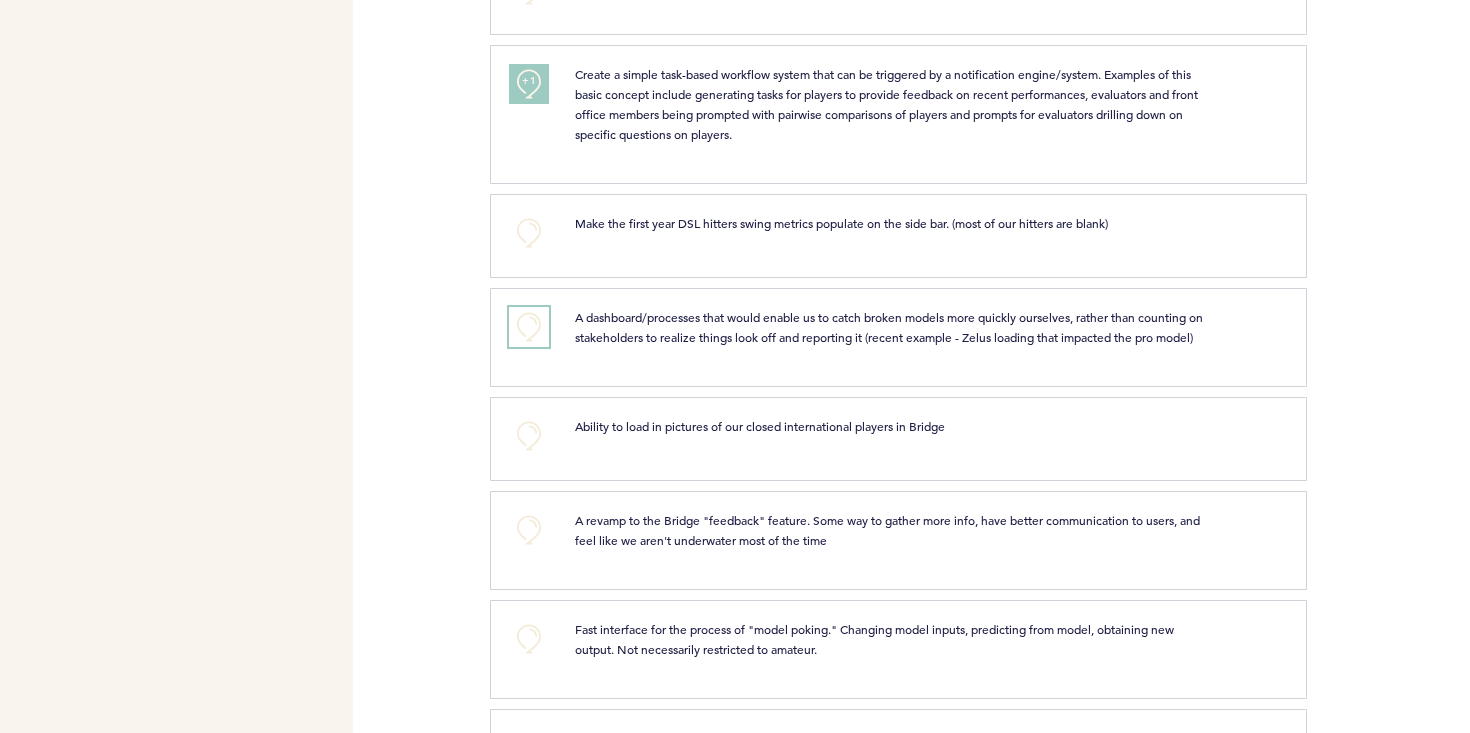 click on "+0" at bounding box center (529, 327) 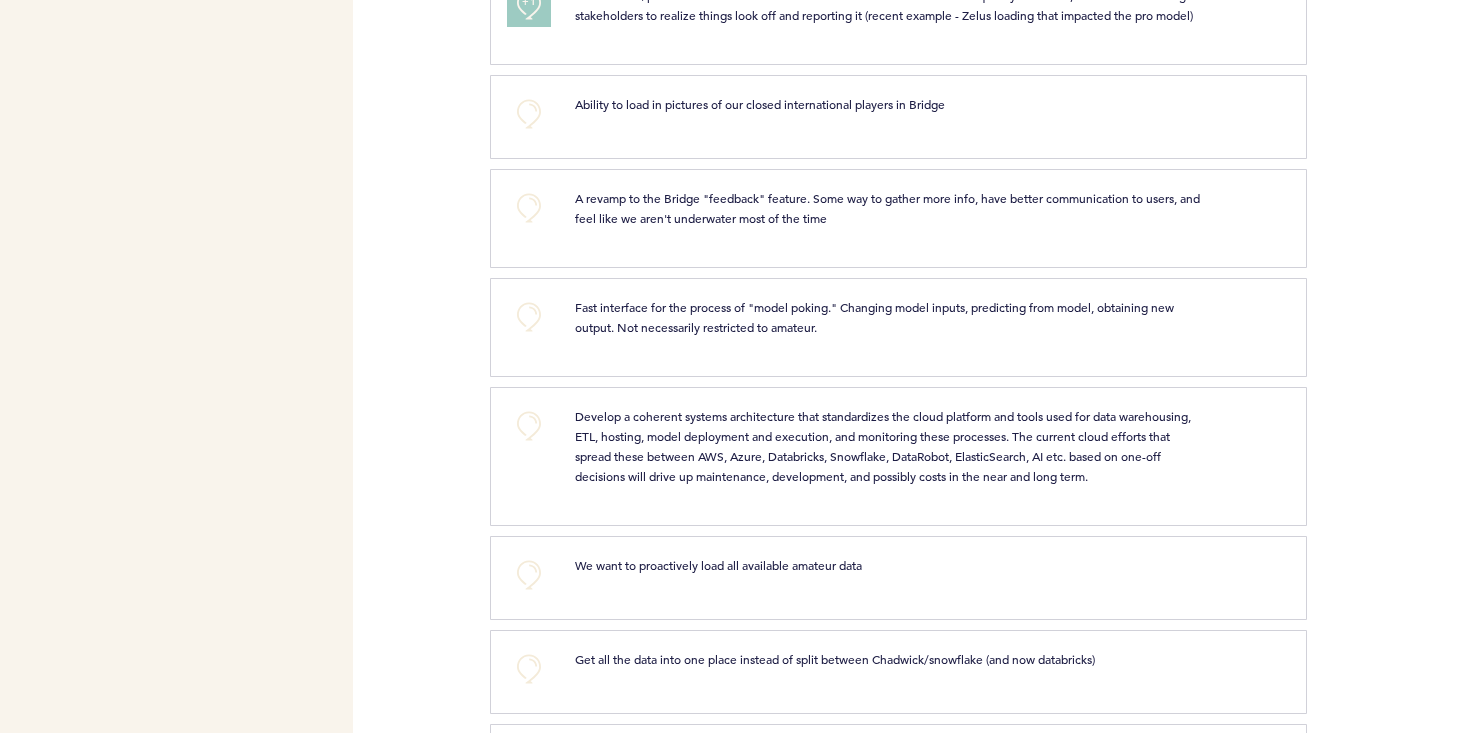 scroll, scrollTop: 1799, scrollLeft: 0, axis: vertical 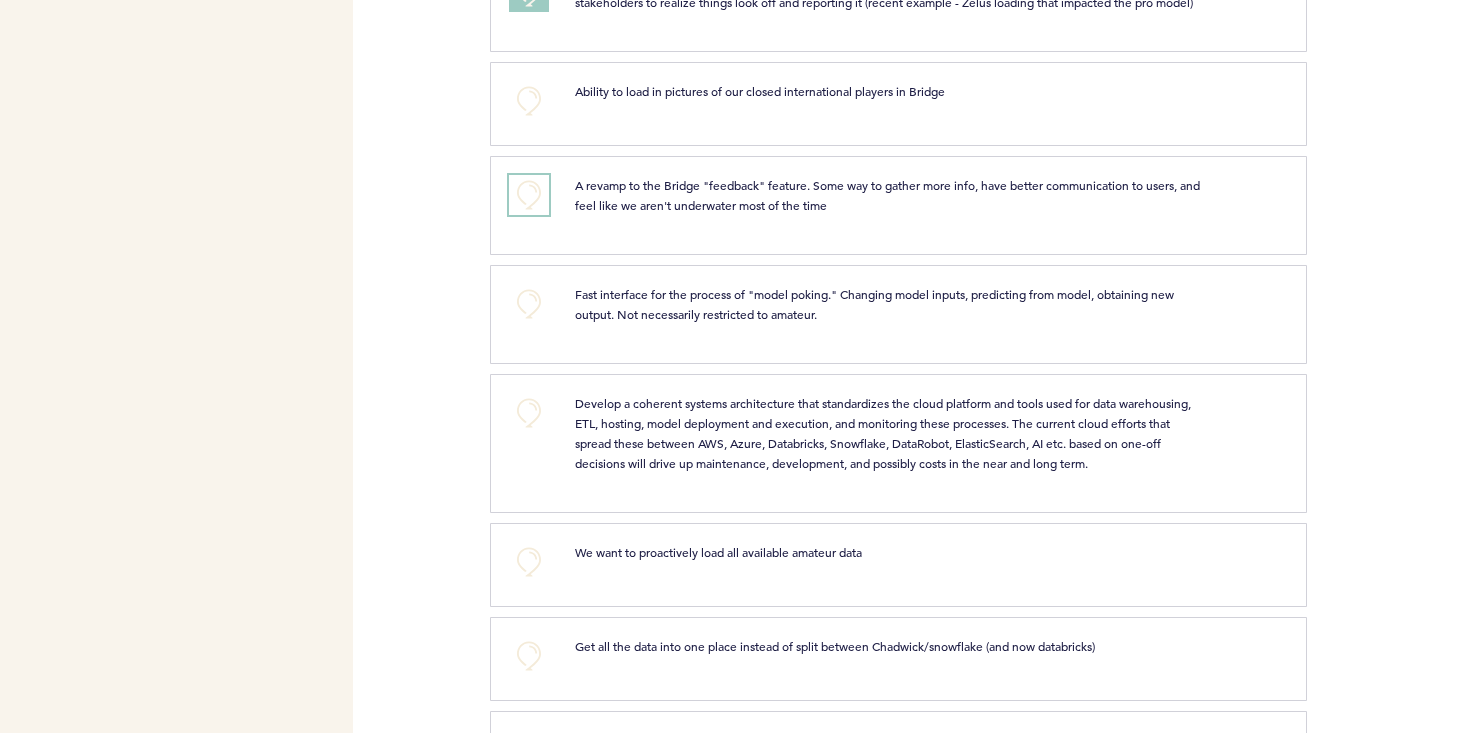 click on "+0" at bounding box center (529, 195) 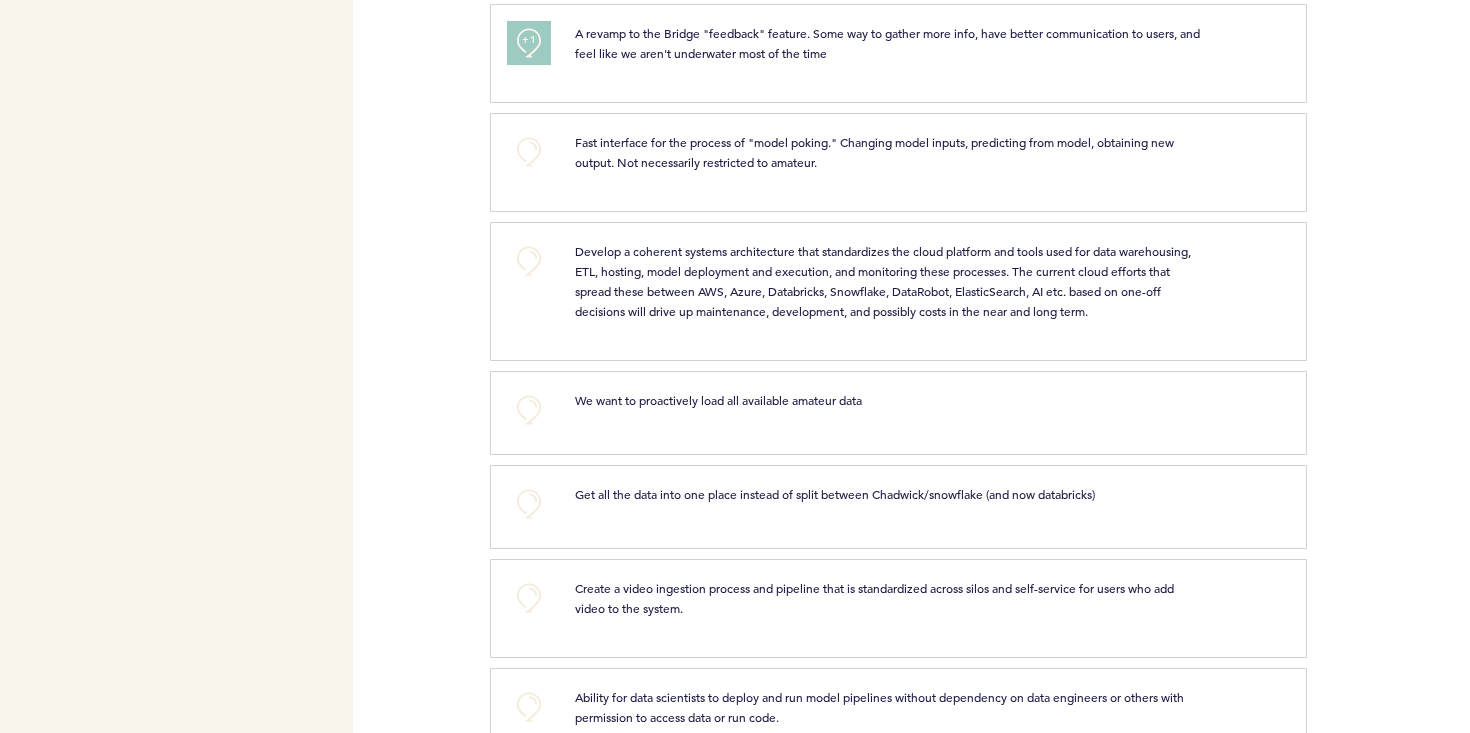 scroll, scrollTop: 1959, scrollLeft: 0, axis: vertical 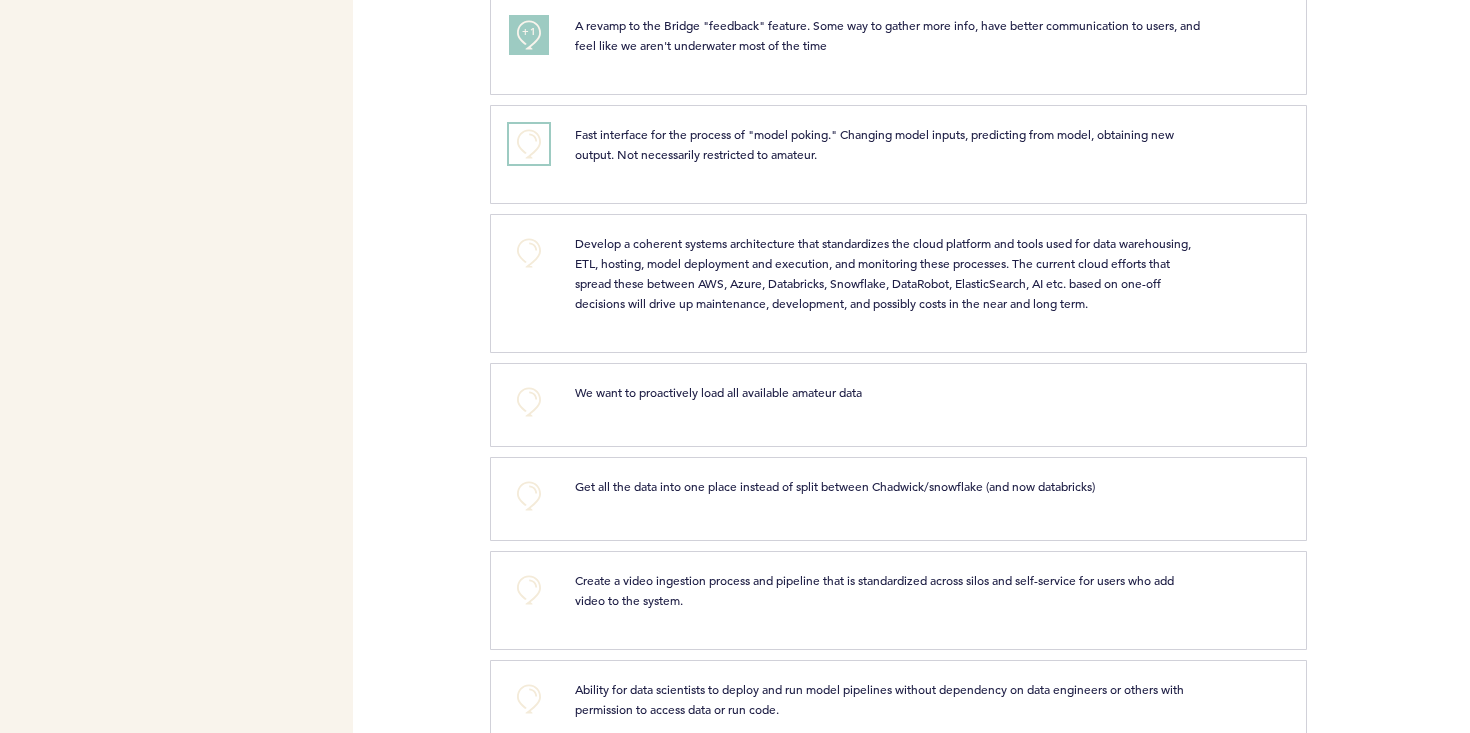 click on "+0" at bounding box center (529, 144) 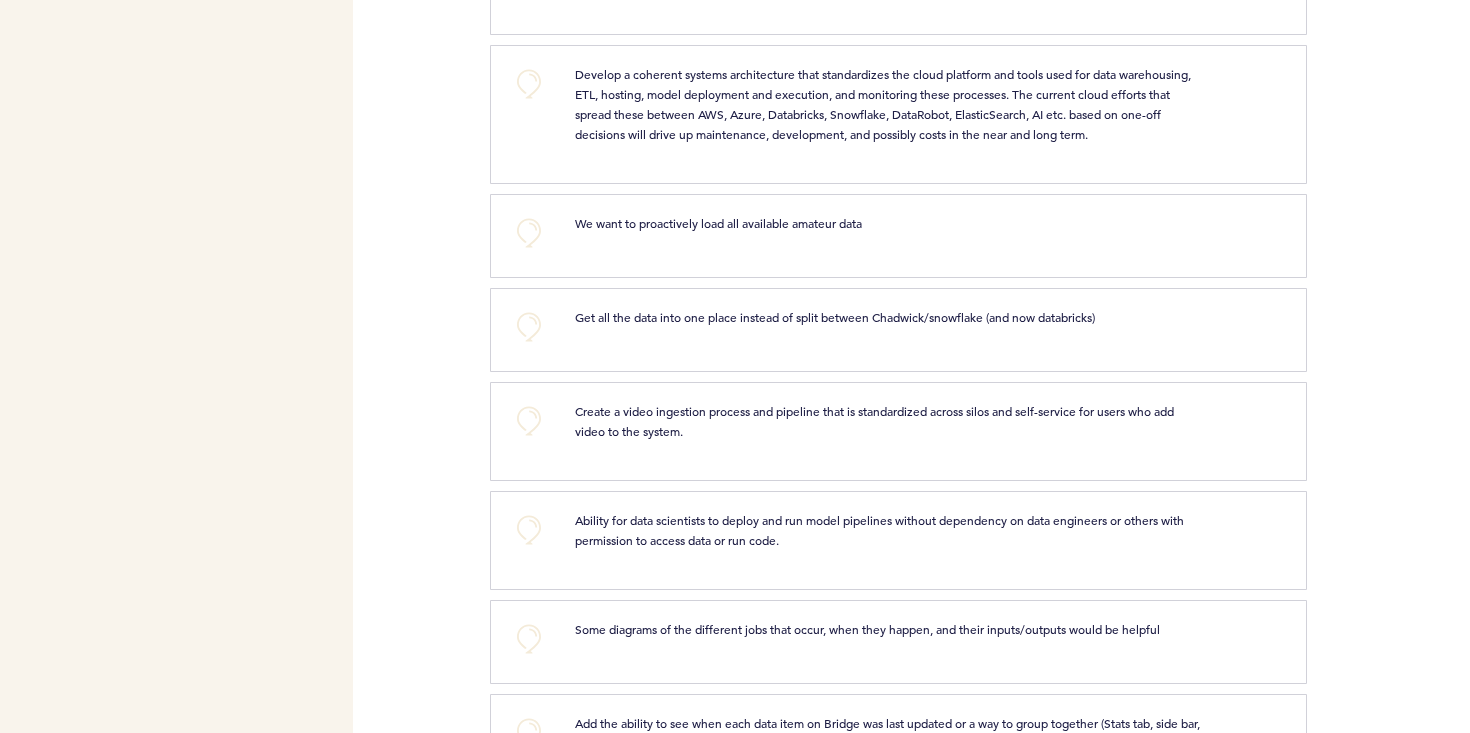 scroll, scrollTop: 2129, scrollLeft: 0, axis: vertical 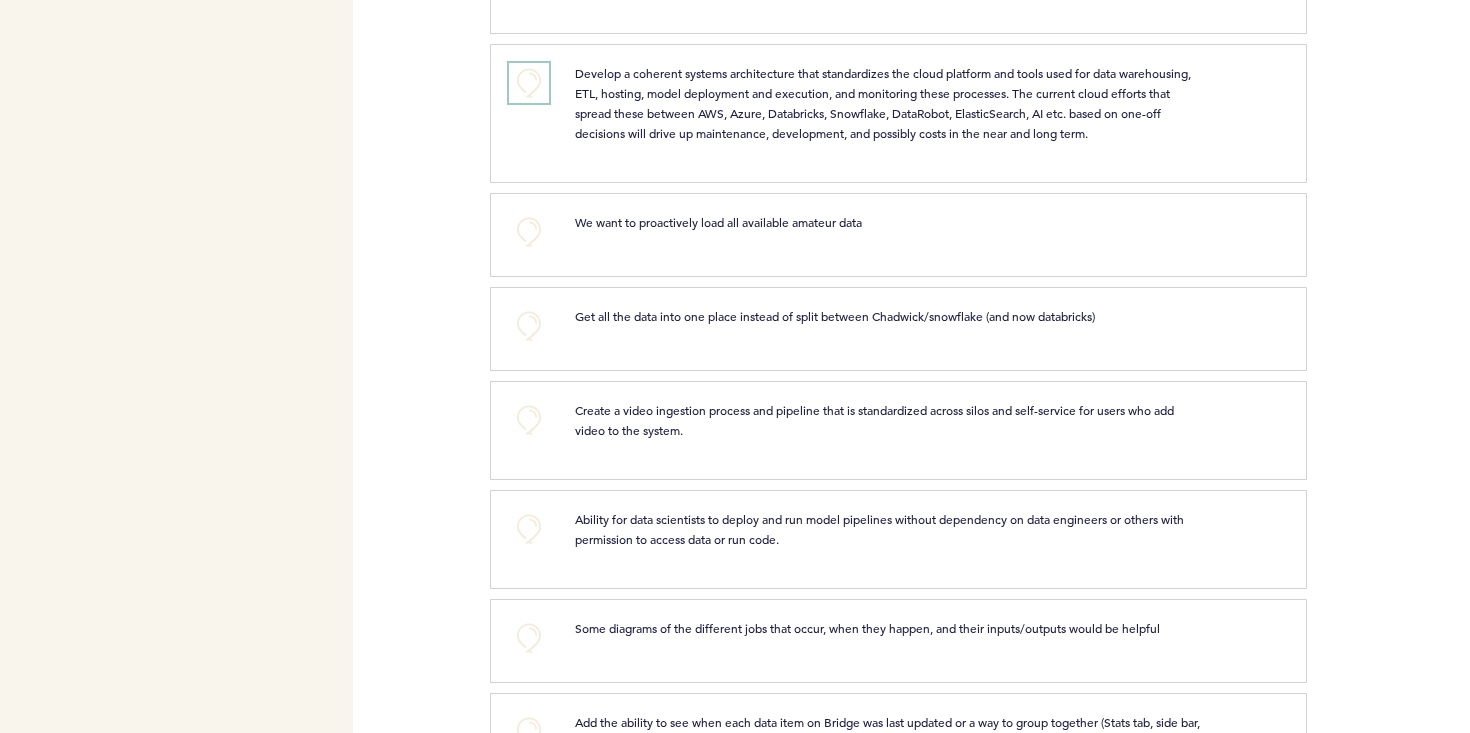 click on "+0" at bounding box center (529, 83) 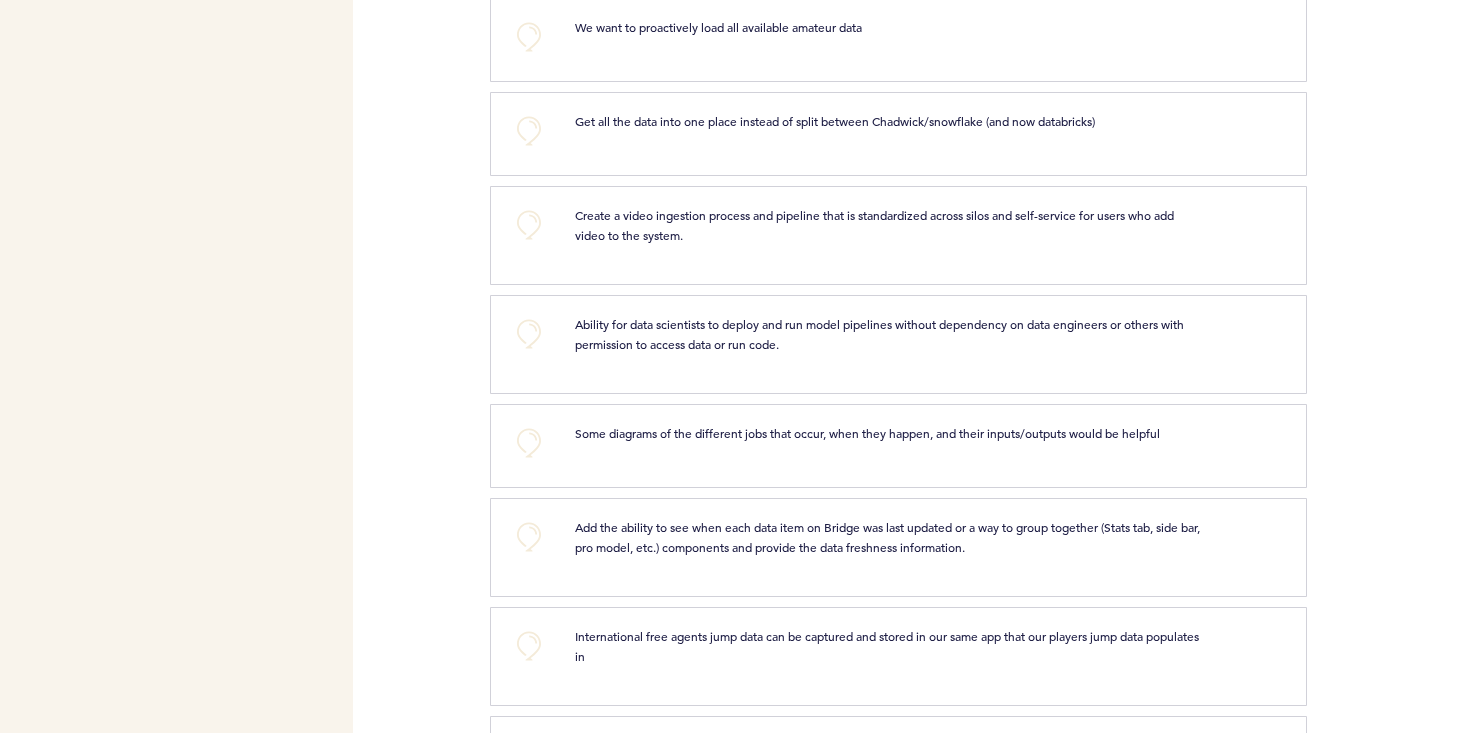scroll, scrollTop: 2347, scrollLeft: 0, axis: vertical 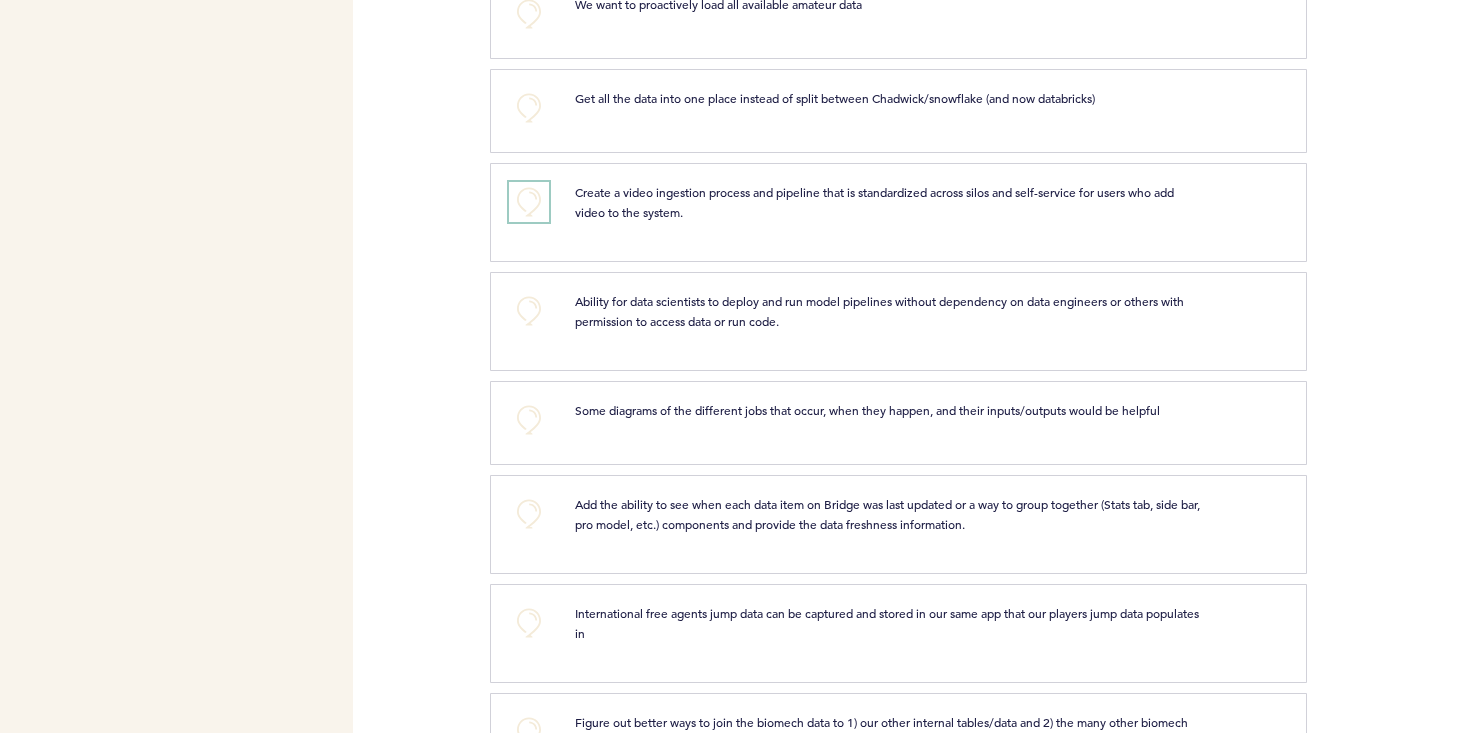 click on "+0" at bounding box center [529, 202] 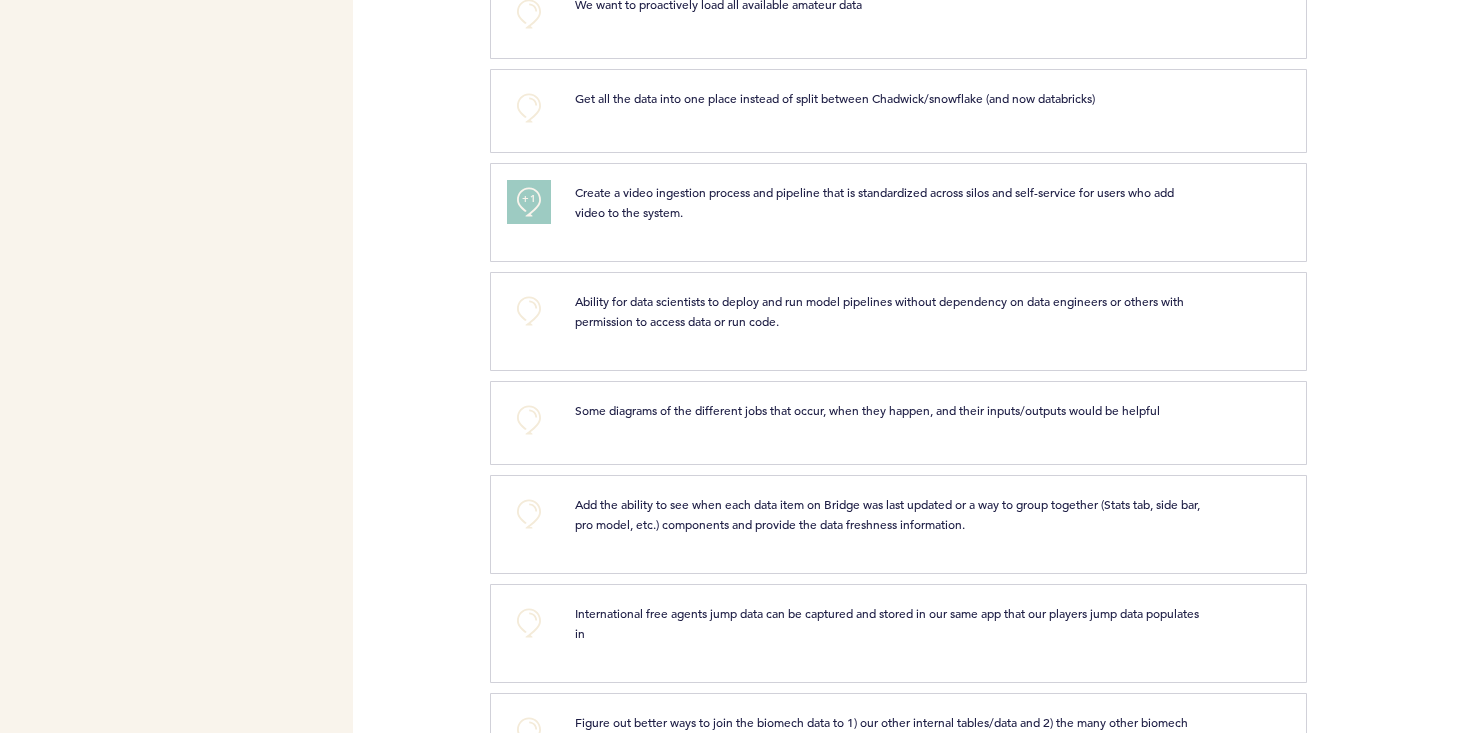 scroll, scrollTop: 2456, scrollLeft: 0, axis: vertical 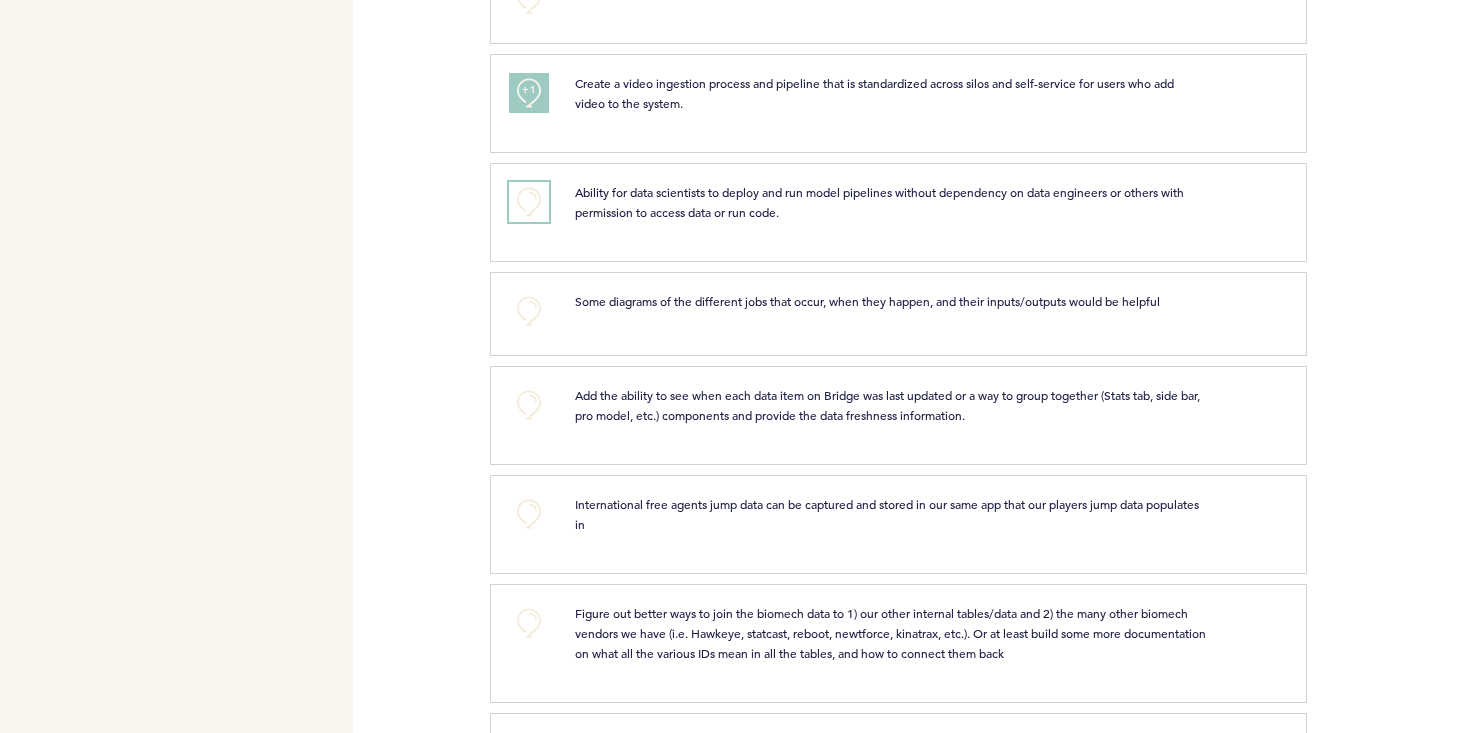 click on "+0" at bounding box center [529, 202] 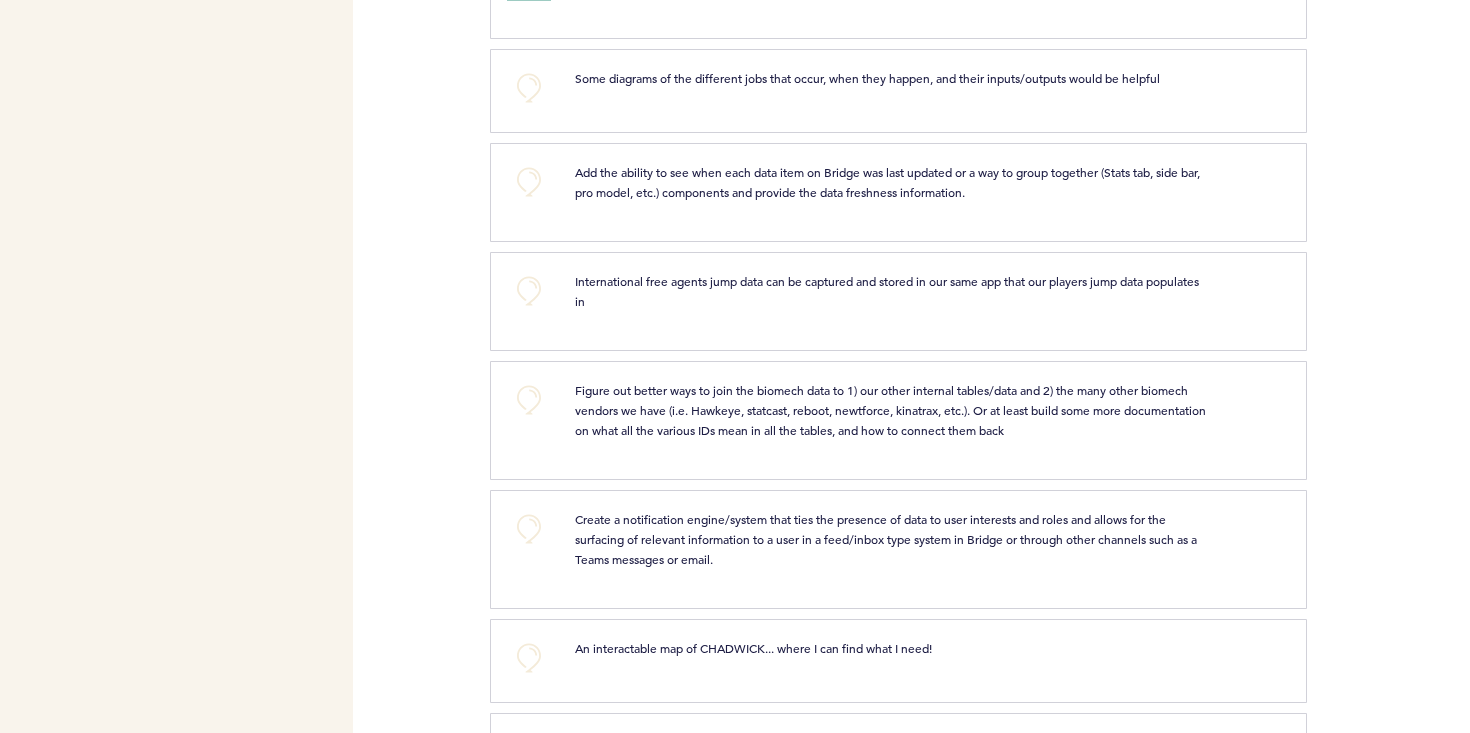 scroll, scrollTop: 2692, scrollLeft: 0, axis: vertical 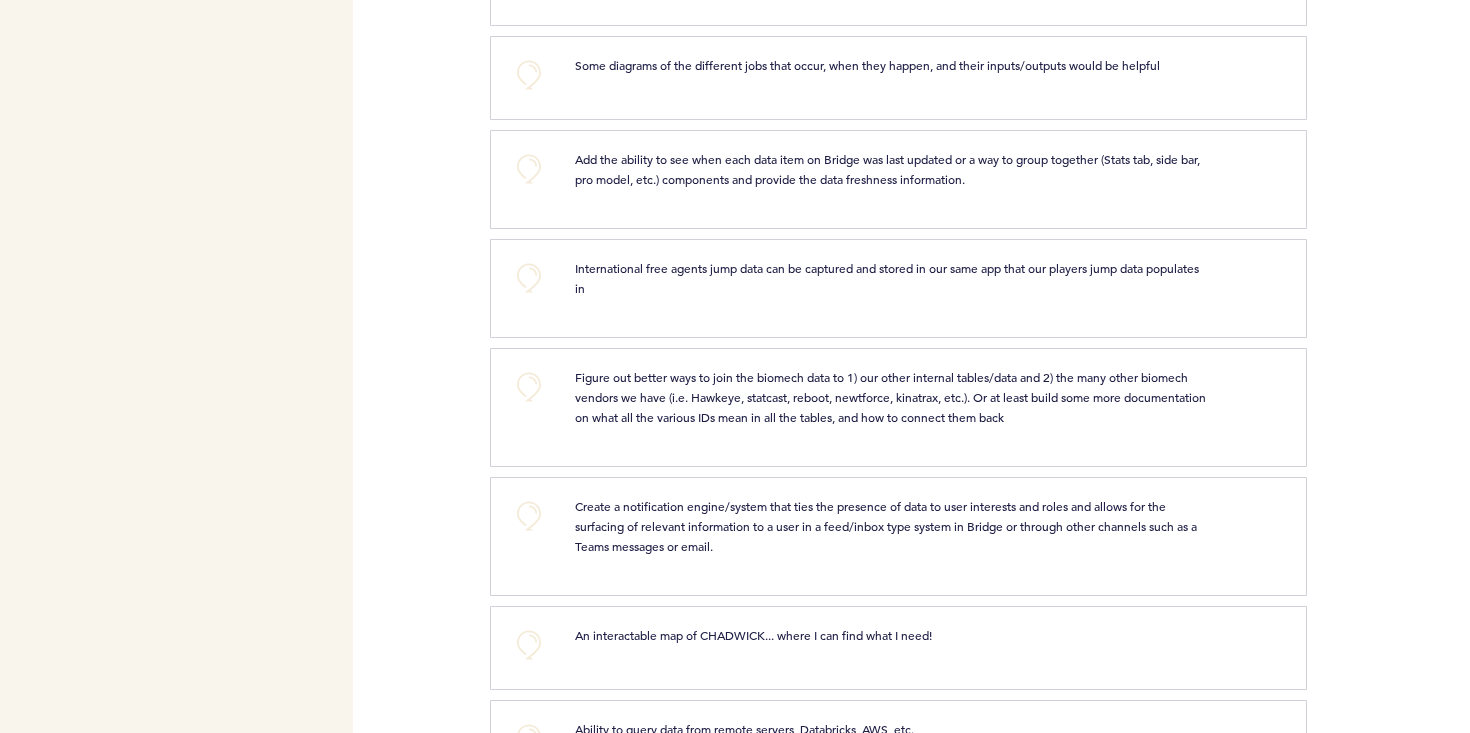 click on "+0 Add the ability to see when each data item on Bridge was last updated or a way to group together (Stats tab, side bar, pro model, etc.) components and provide the data freshness information.   clear   submit" at bounding box center [898, 179] 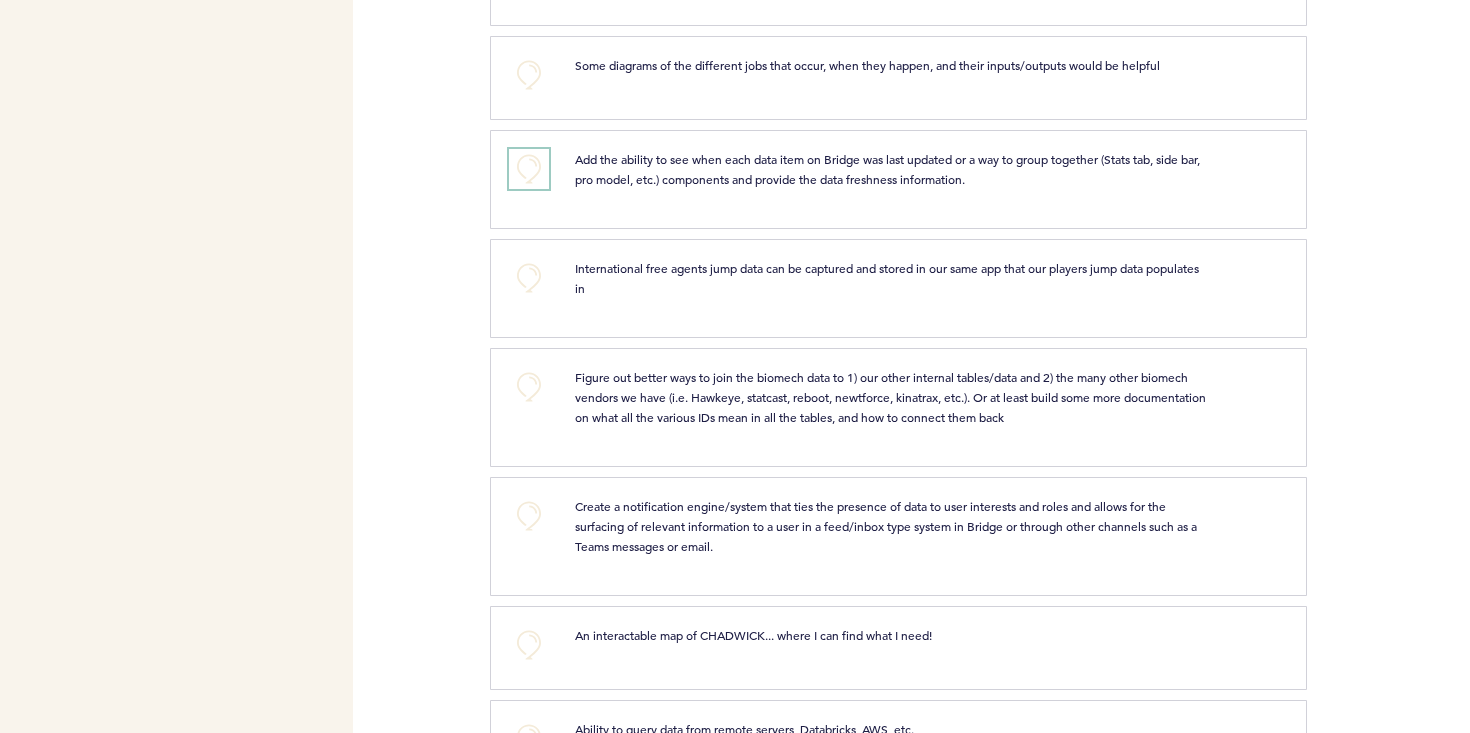 click on "+0" at bounding box center [529, 169] 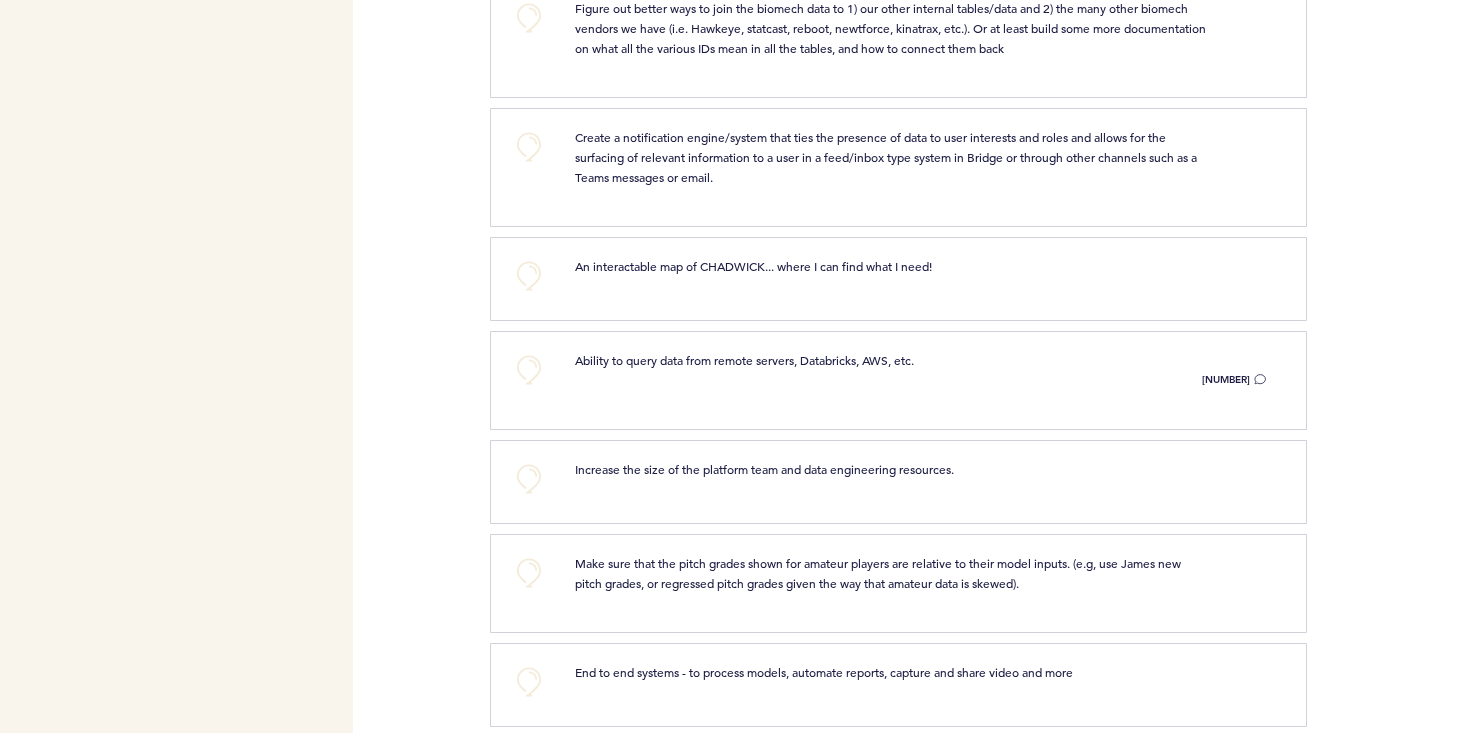 scroll, scrollTop: 3068, scrollLeft: 0, axis: vertical 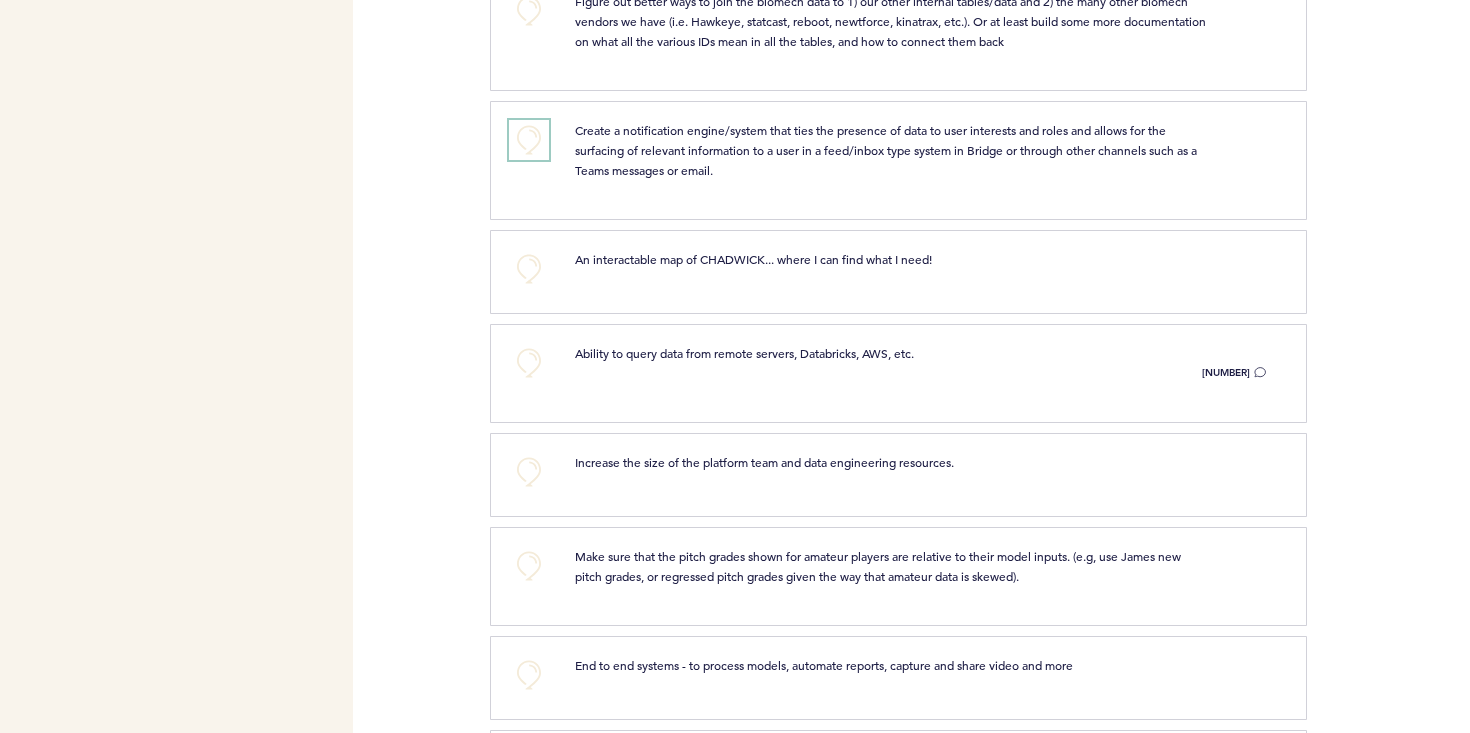 click on "+0" at bounding box center (529, 140) 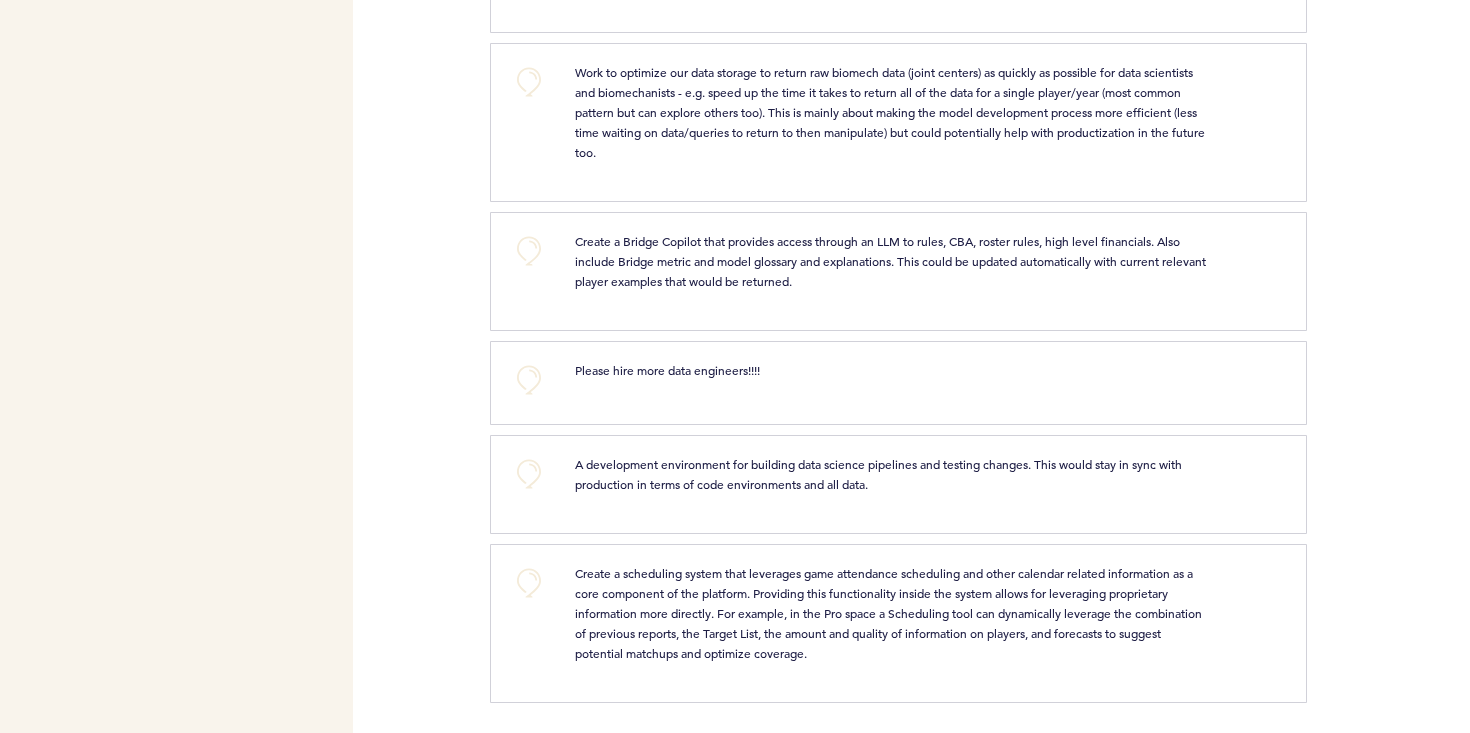 scroll, scrollTop: 4017, scrollLeft: 0, axis: vertical 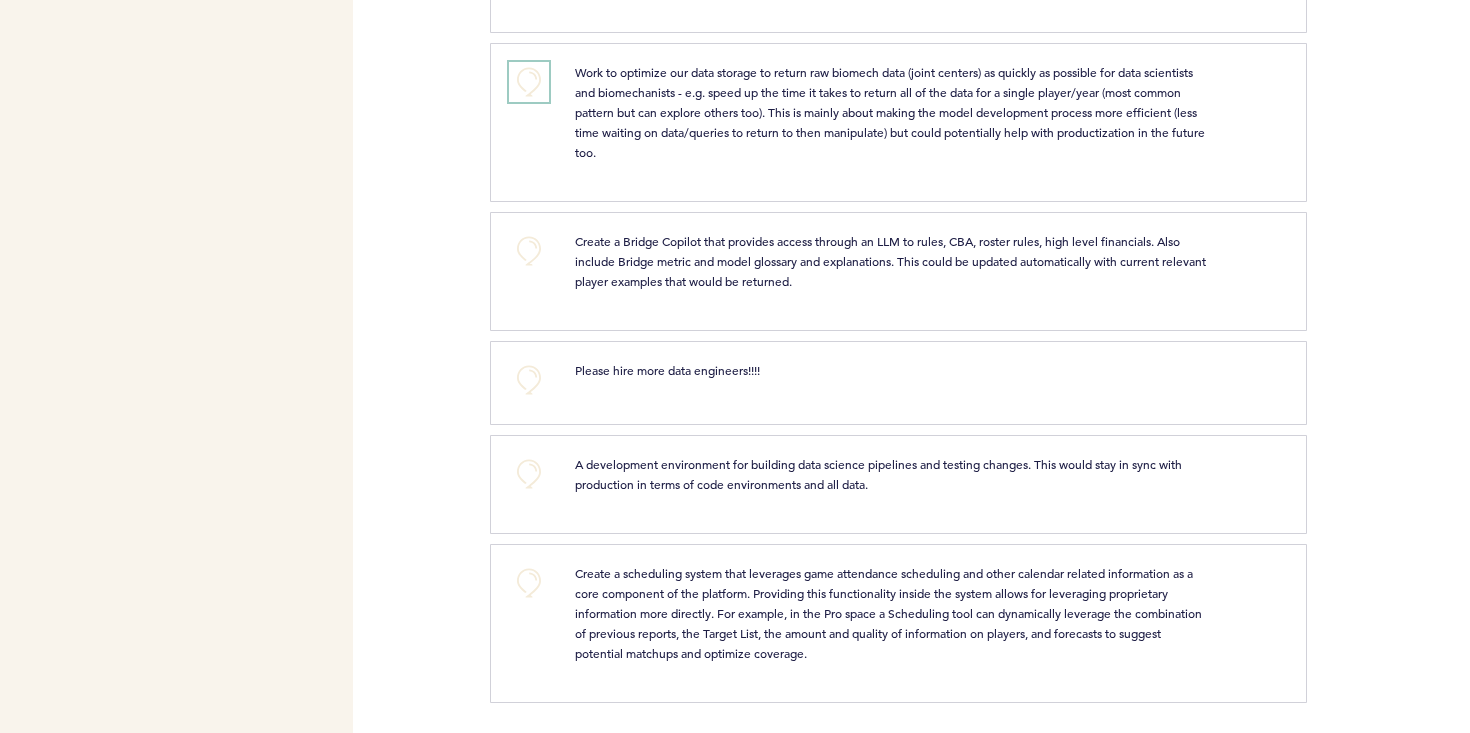 click on "+0" at bounding box center (529, 82) 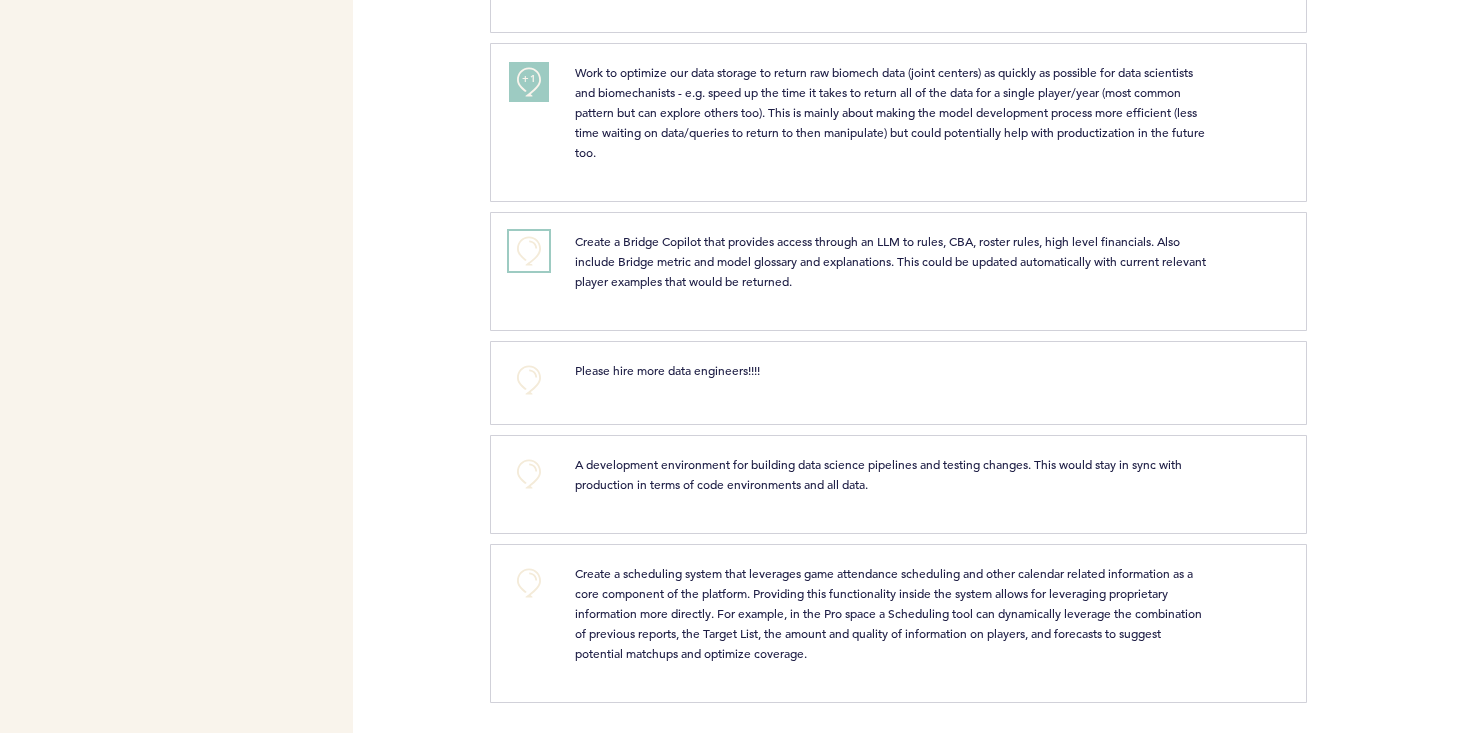 click on "+0" at bounding box center [529, 251] 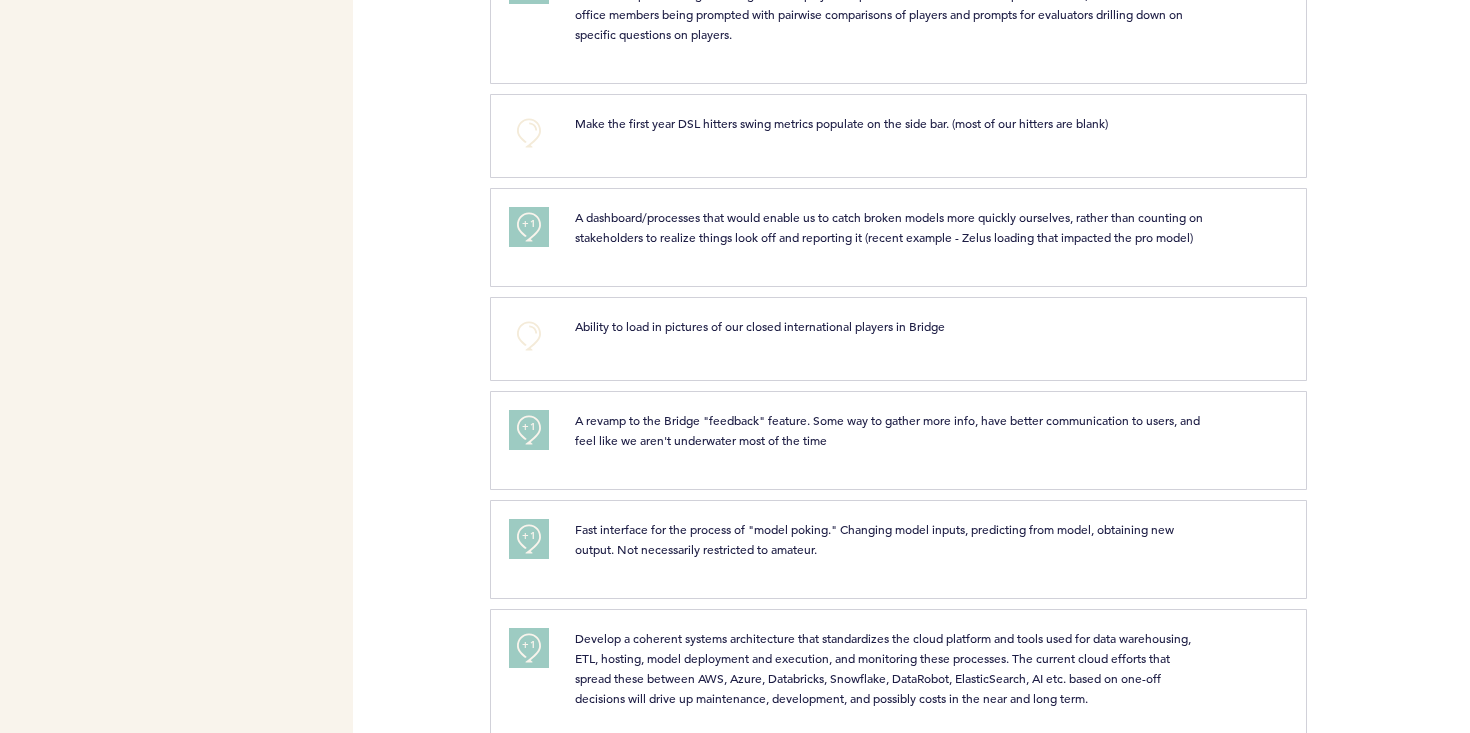 scroll, scrollTop: 0, scrollLeft: 0, axis: both 